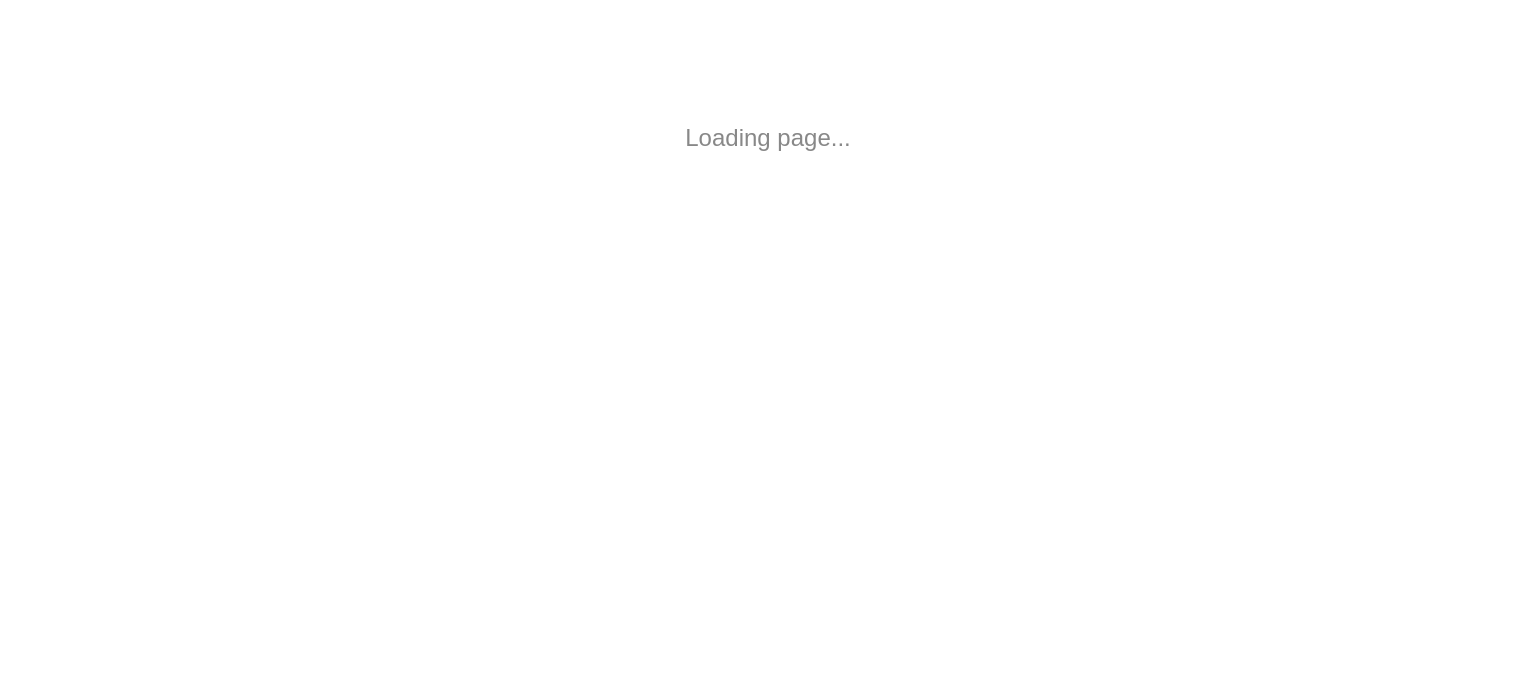 scroll, scrollTop: 0, scrollLeft: 0, axis: both 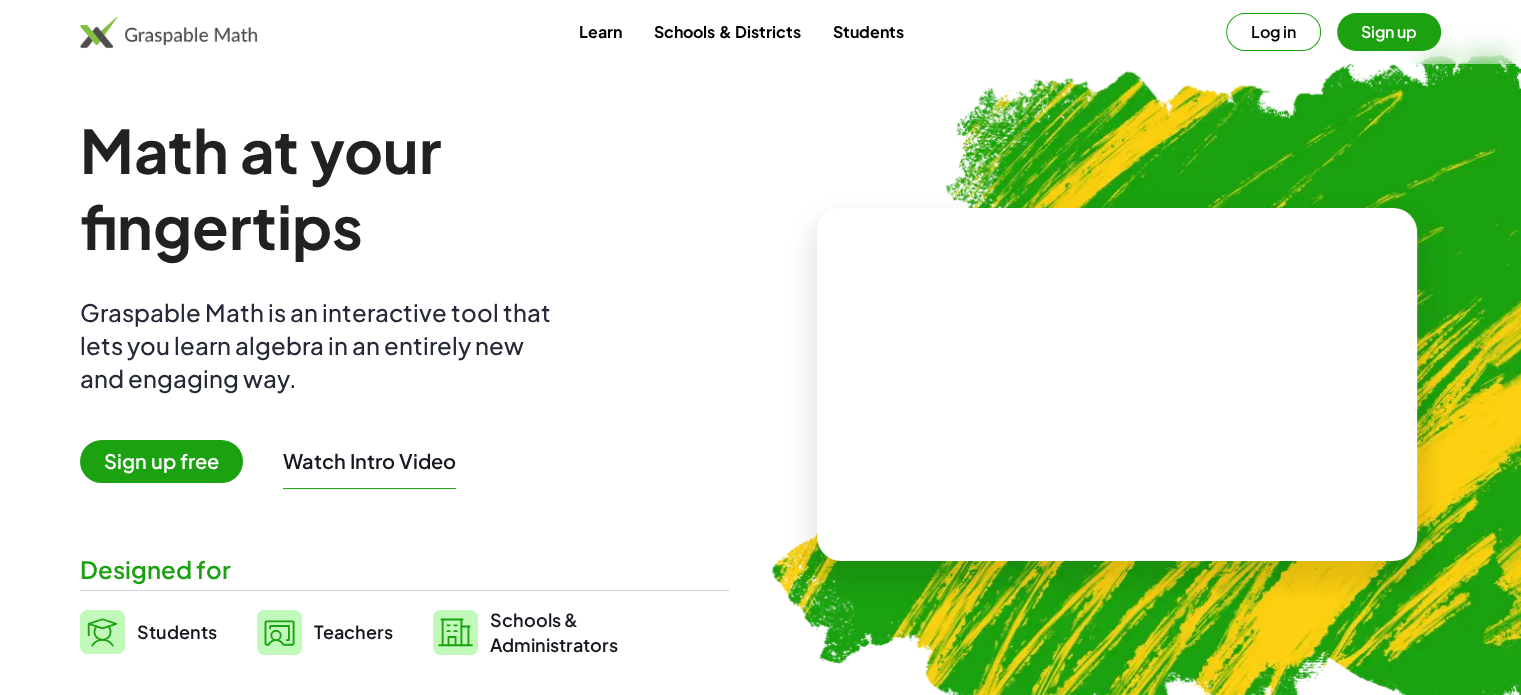 click on "Log in" at bounding box center [1273, 32] 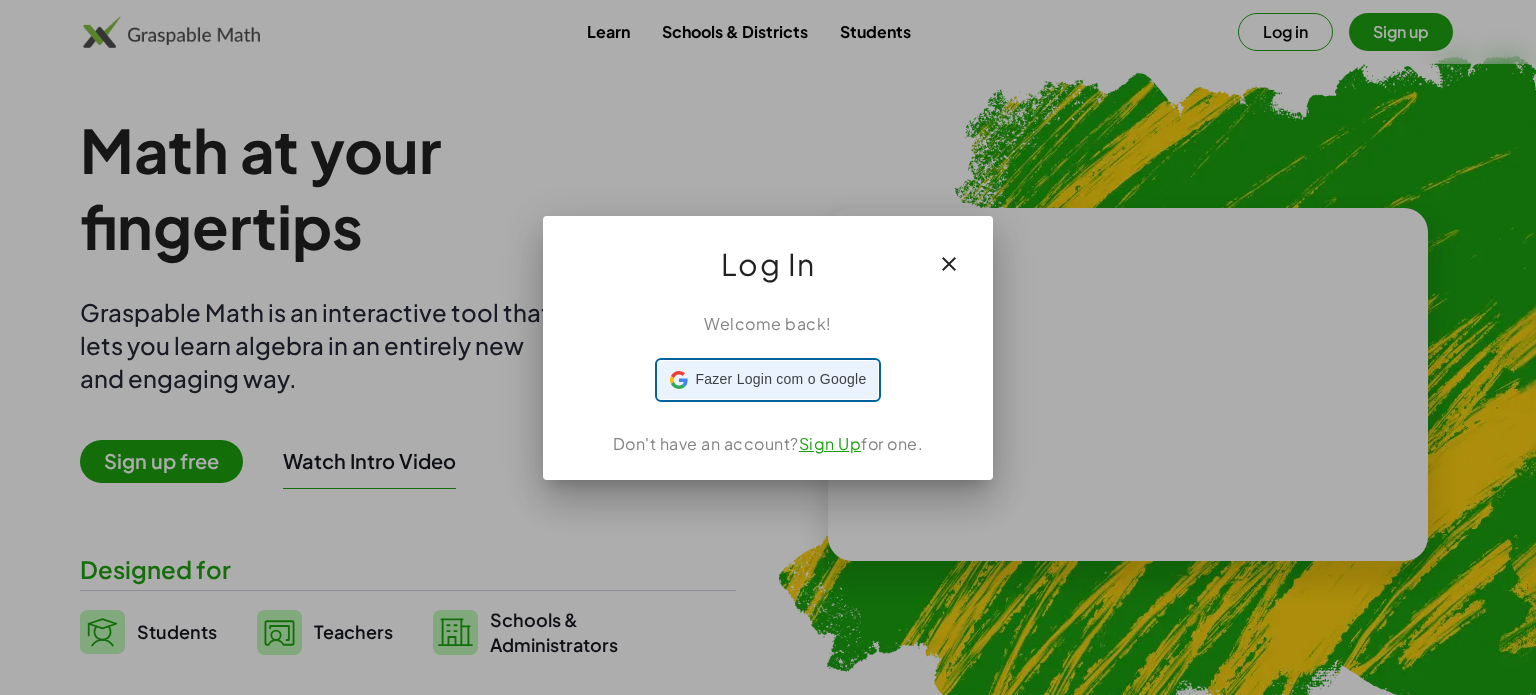 click on "Fazer Login com o Google" at bounding box center [781, 379] 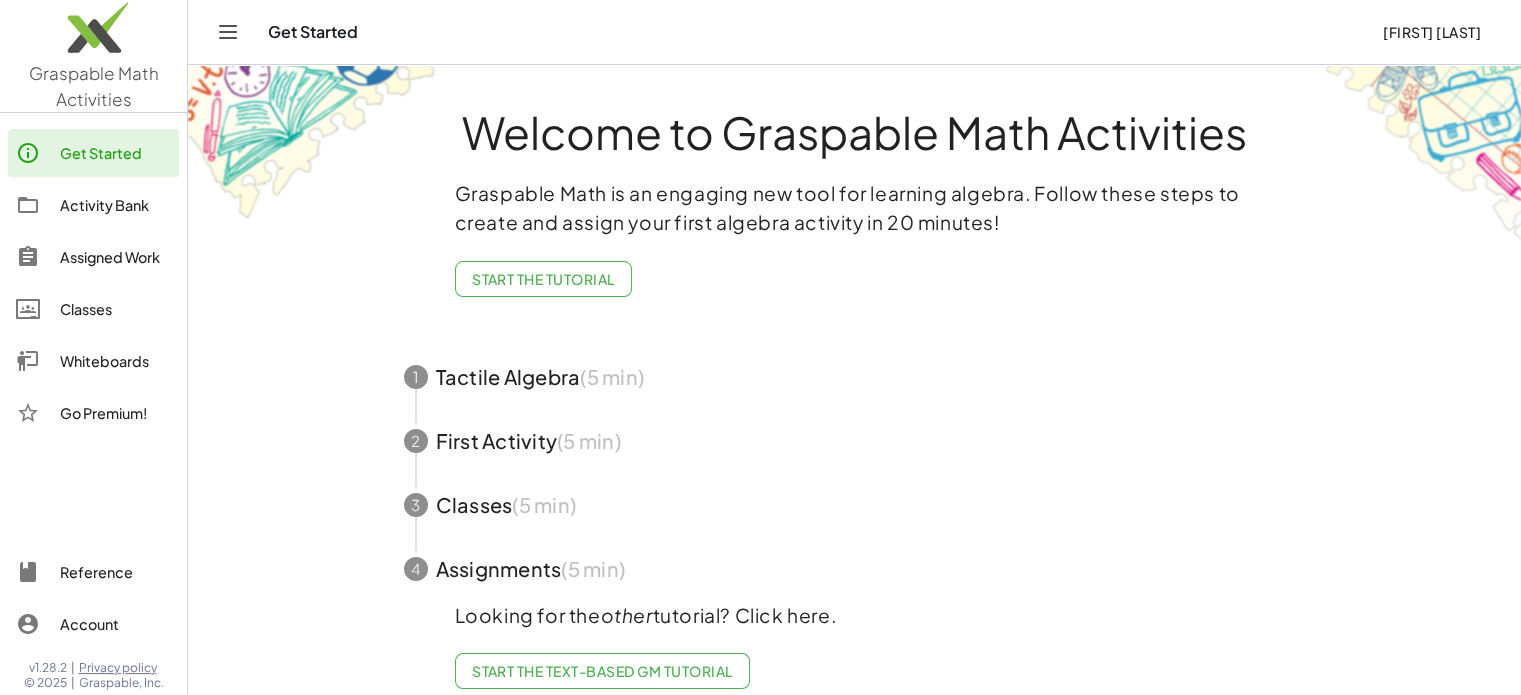 click on "Whiteboards" 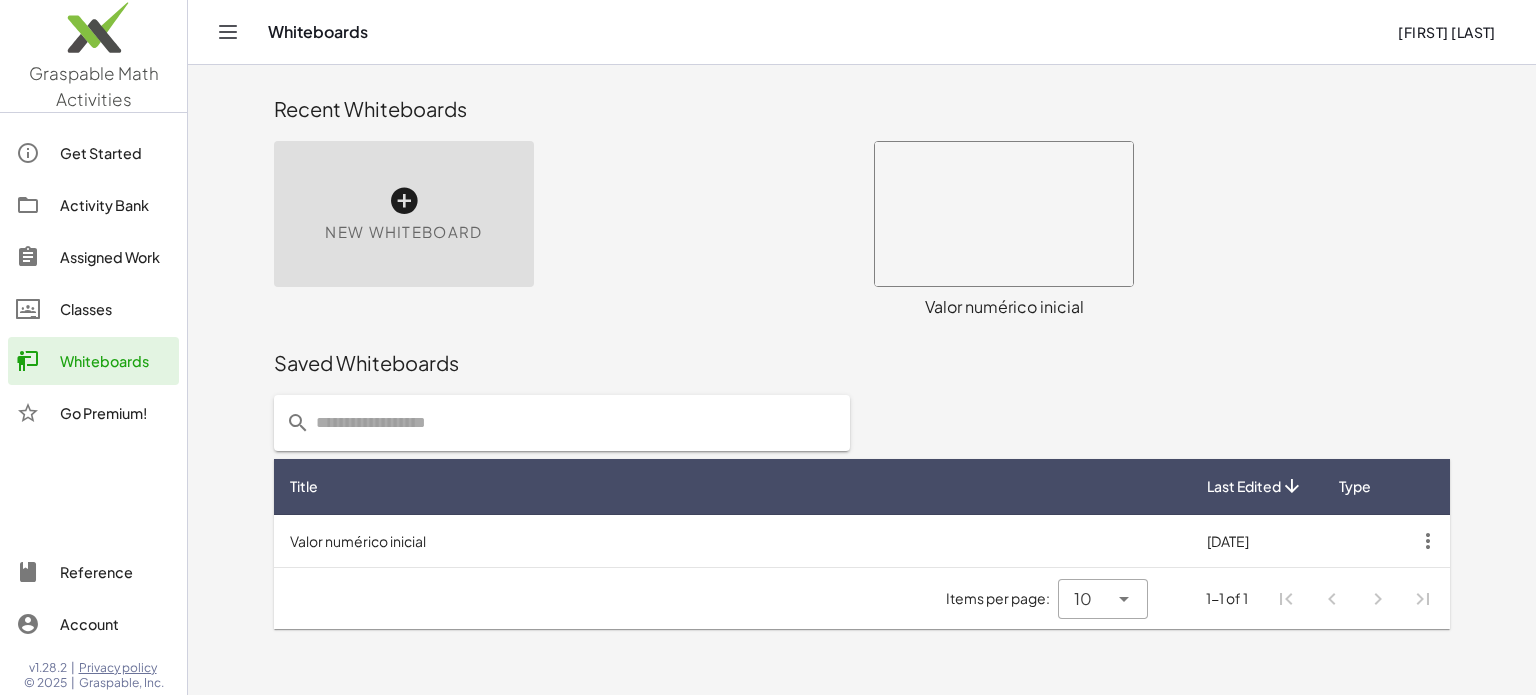 click at bounding box center [404, 201] 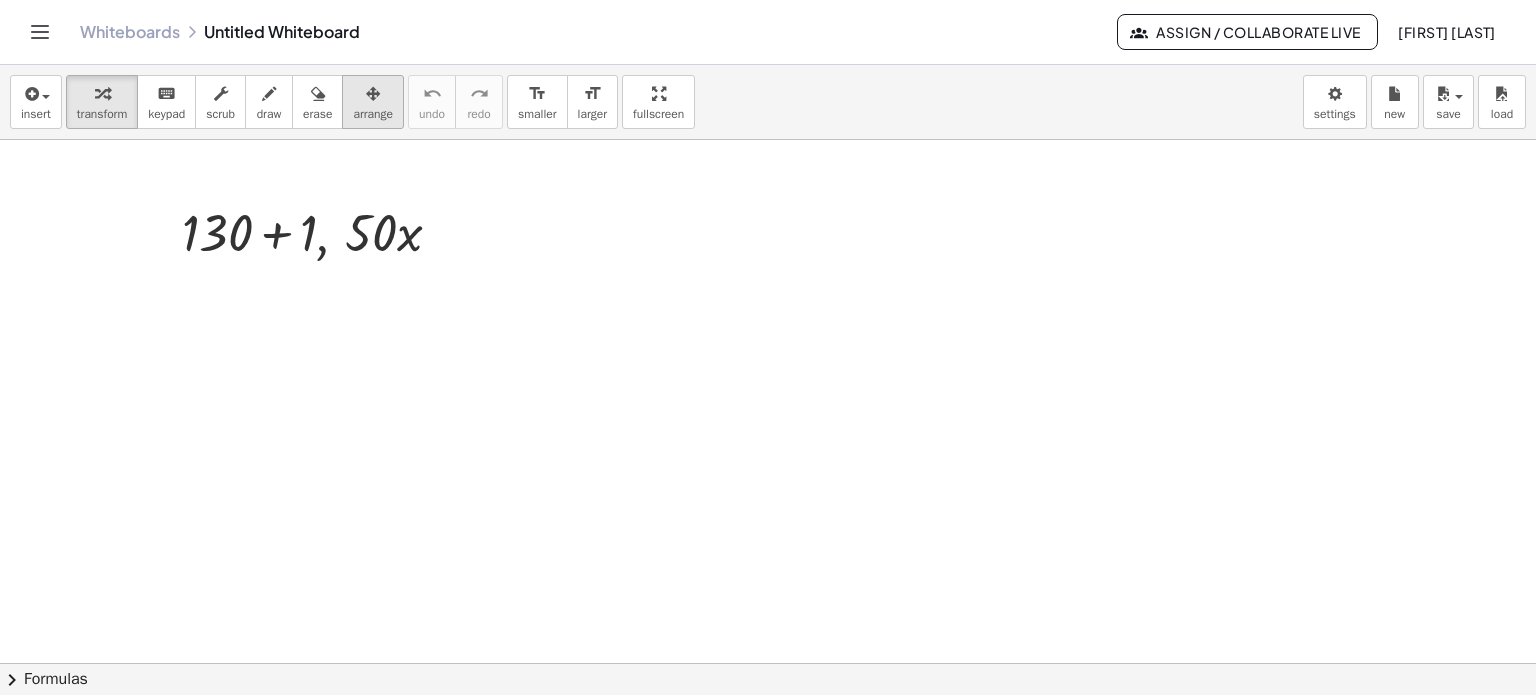click on "arrange" at bounding box center (373, 102) 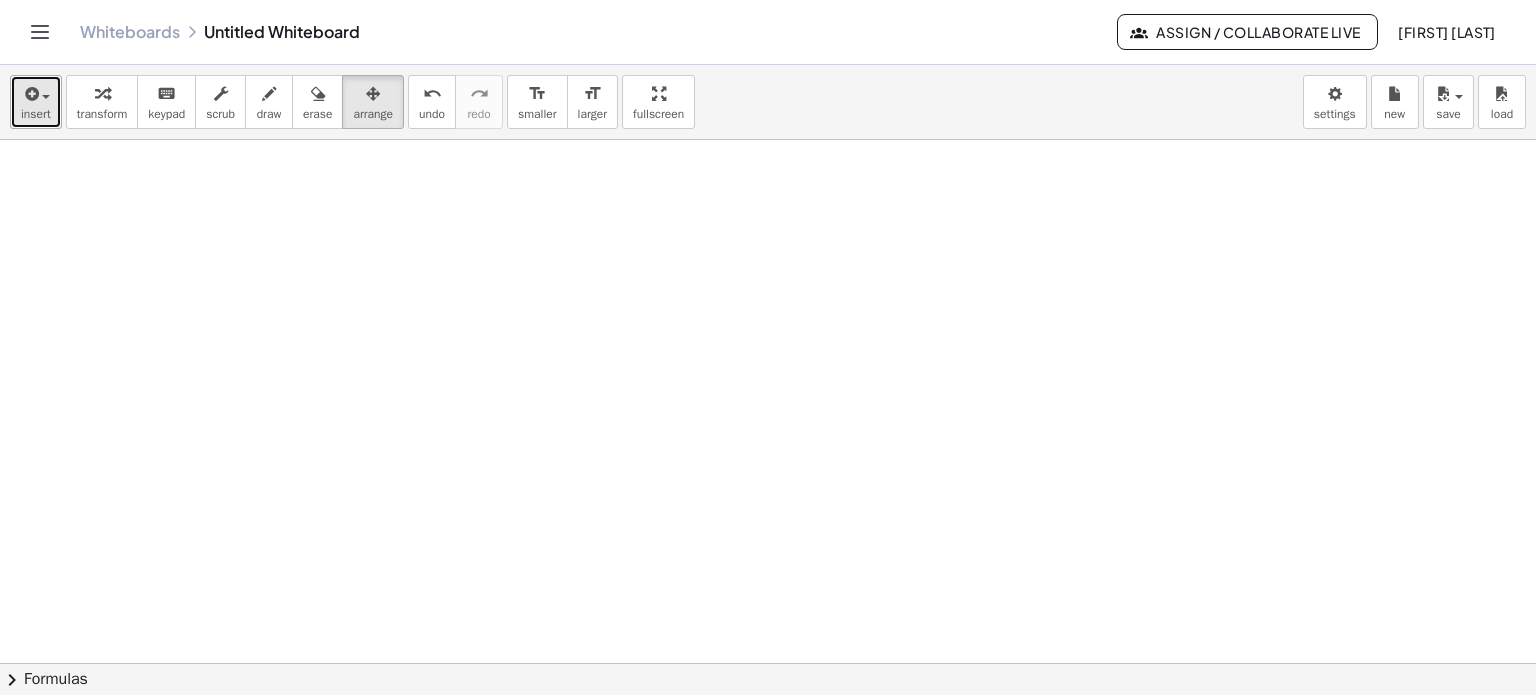 click on "insert" at bounding box center [36, 114] 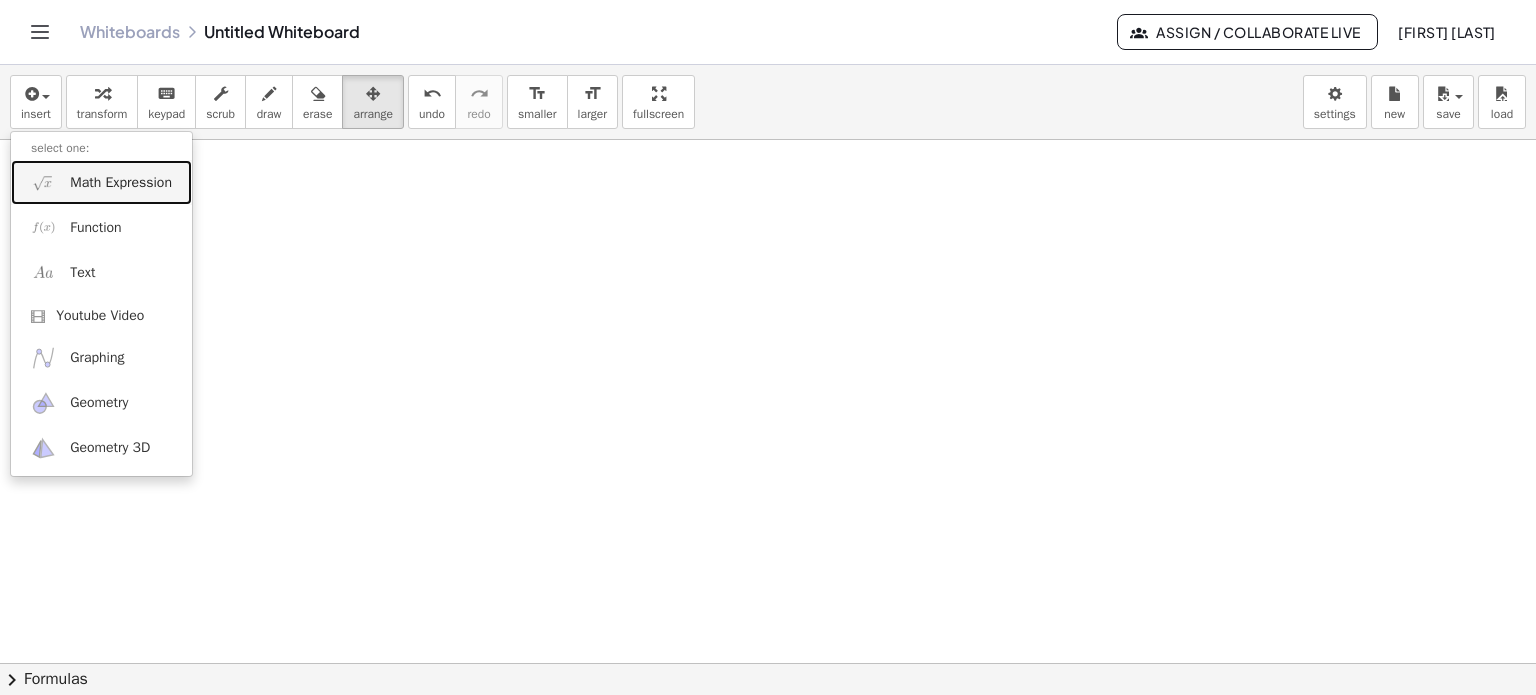 click on "Math Expression" at bounding box center [121, 183] 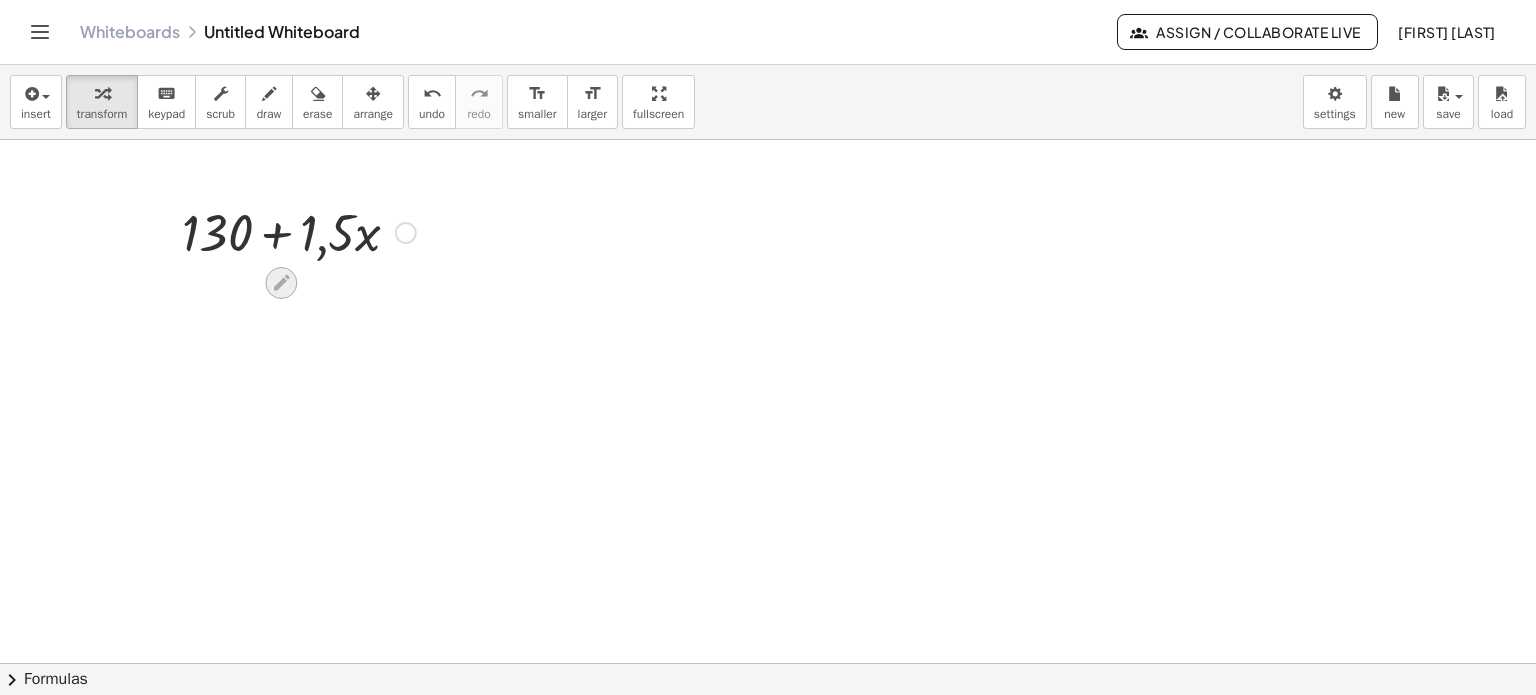 click 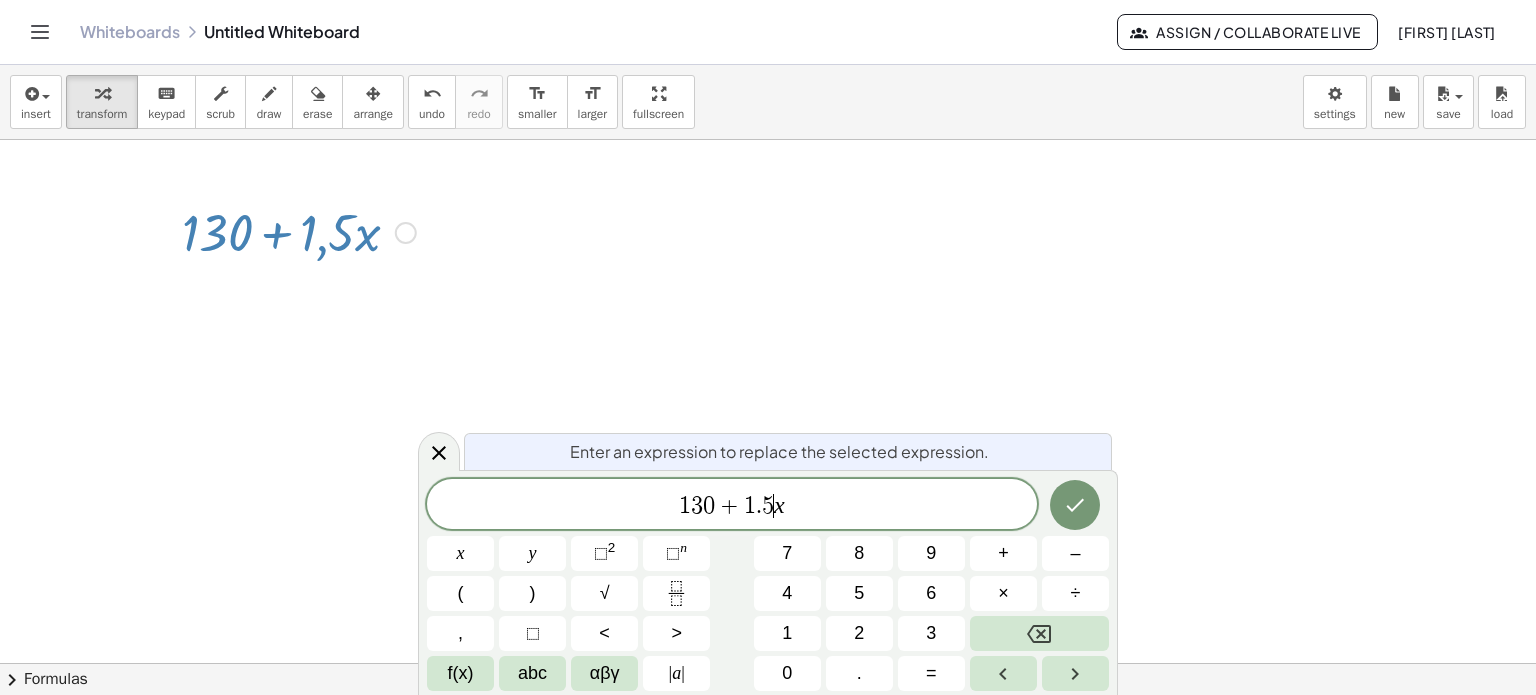 click at bounding box center (768, 664) 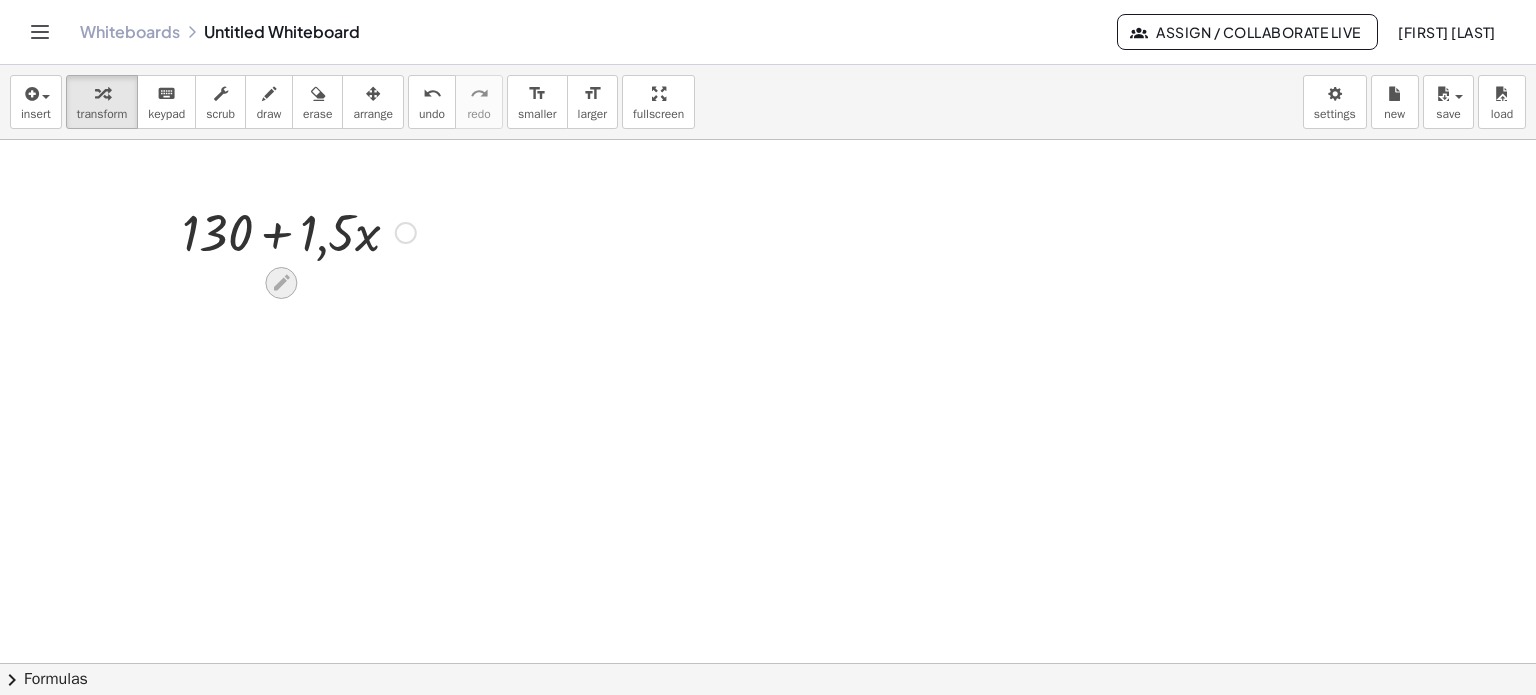 click 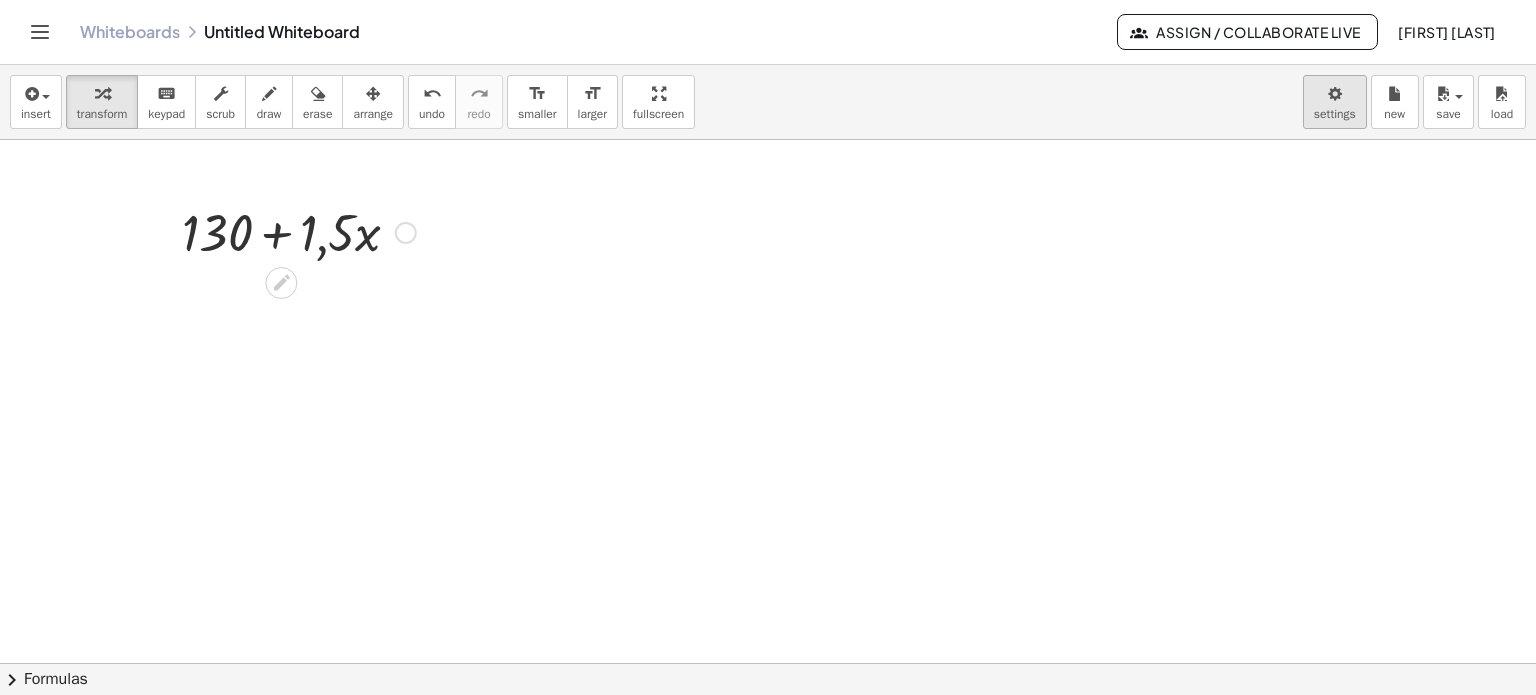 click on "Graspable Math Activities Get Started Activity Bank Assigned Work Classes Whiteboards Go Premium! Reference Account v1.28.2 | Privacy policy © [YEAR] | Graspable, Inc. Whiteboards Untitled Whiteboard Assign / Collaborate Live  [FIRST] [LAST]   insert select one: Math Expression Function Text Youtube Video Graphing Geometry Geometry 3D transform keyboard keypad scrub draw erase arrange undo undo redo redo format_size smaller format_size larger fullscreen load   save new settings + 130 + · 1,5 · x × chevron_right  Formulas
Drag one side of a formula onto a highlighted expression on the canvas to apply it.
Quadratic Formula
+ · a · x 2 + · b · x + c = 0
⇔
x = · ( − b ± 2 √ ( + b 2 − · 4 · a · c ) ) · 2 · a
+ x 2 + · p · x + q = 0
x = − · p ·" at bounding box center (768, 347) 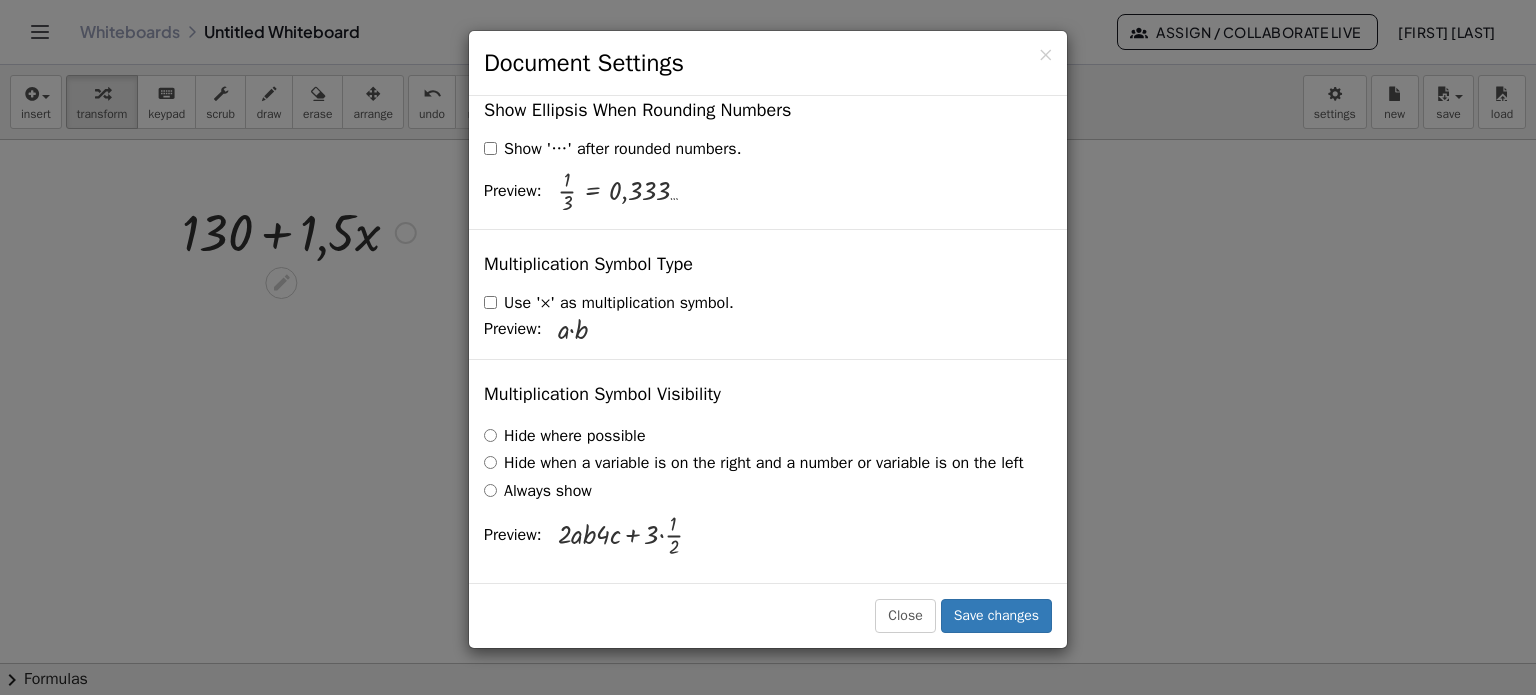 scroll, scrollTop: 4844, scrollLeft: 0, axis: vertical 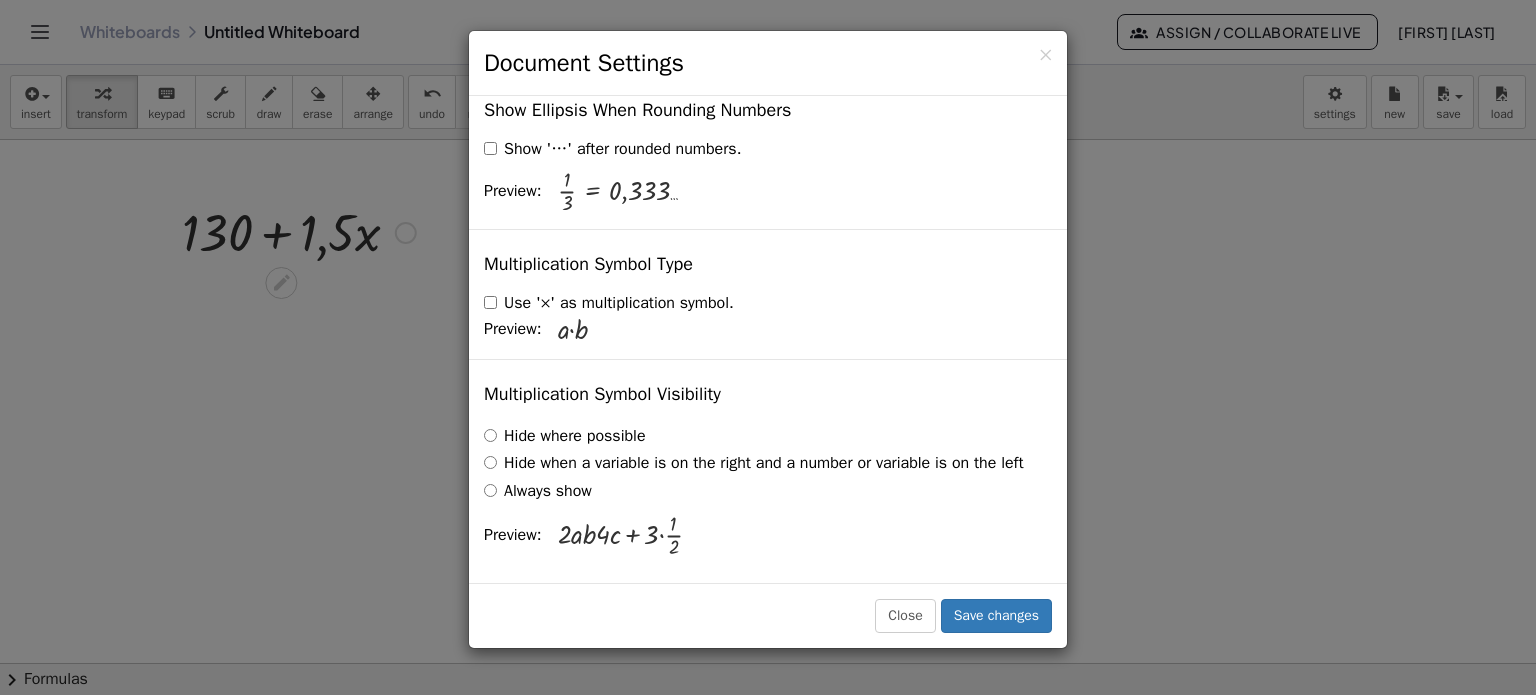 click on "Hide when a variable is on the right and a number or variable is on the left" at bounding box center [754, 463] 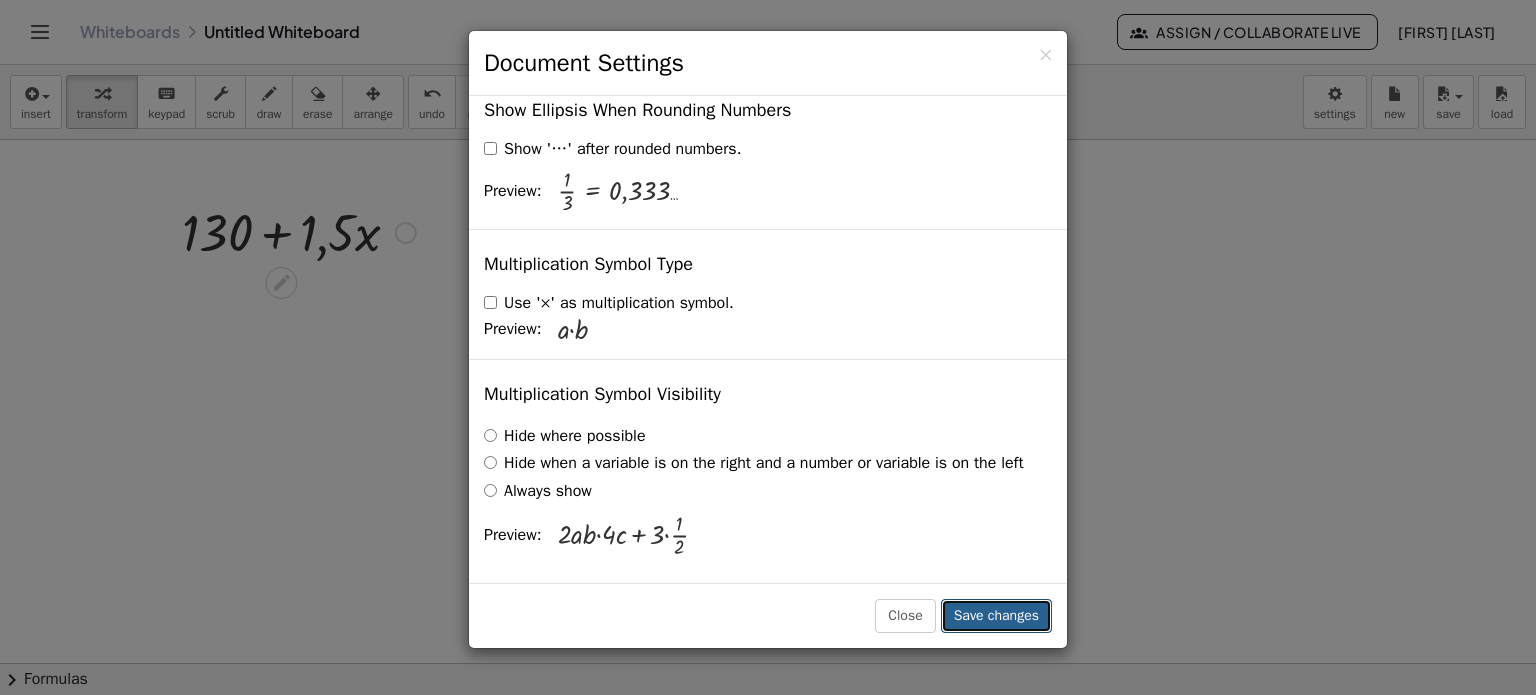 click on "Save changes" at bounding box center [996, 616] 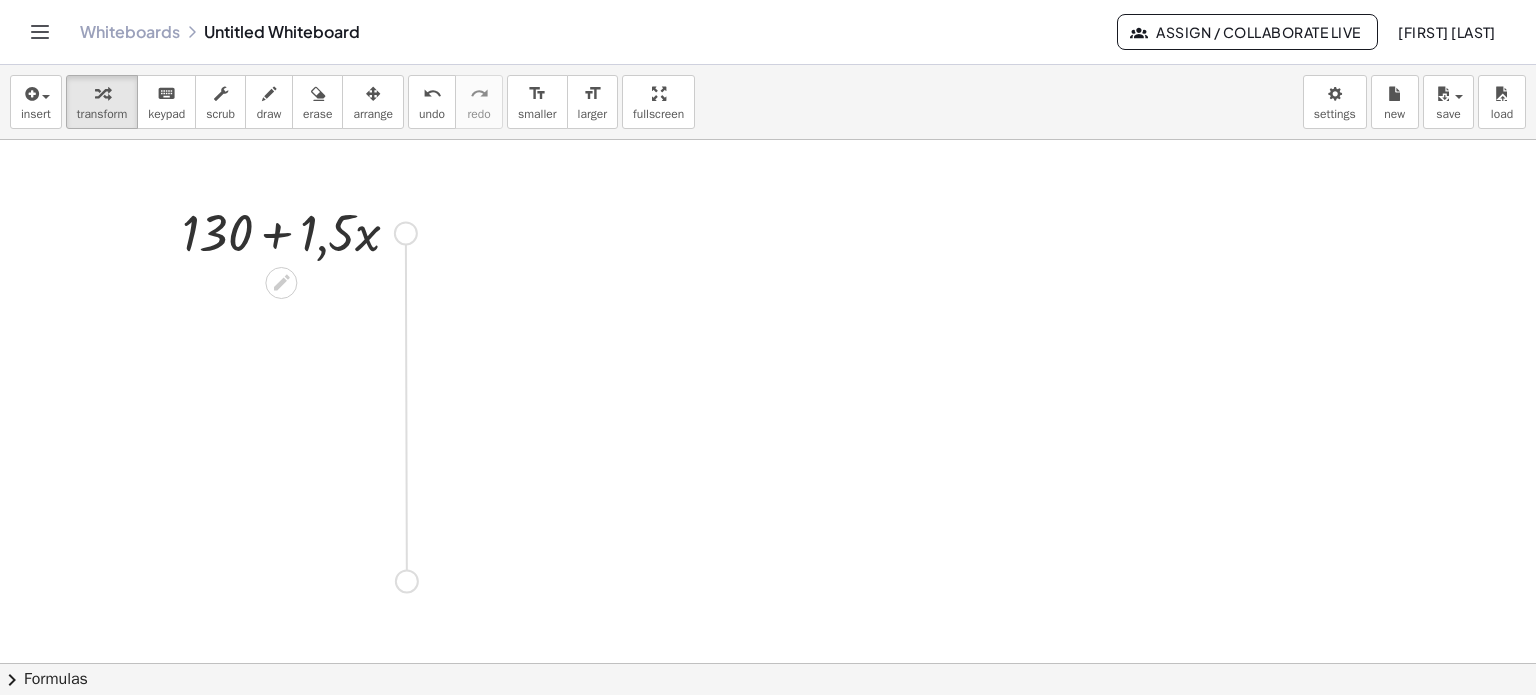 drag, startPoint x: 409, startPoint y: 231, endPoint x: 411, endPoint y: 587, distance: 356.0056 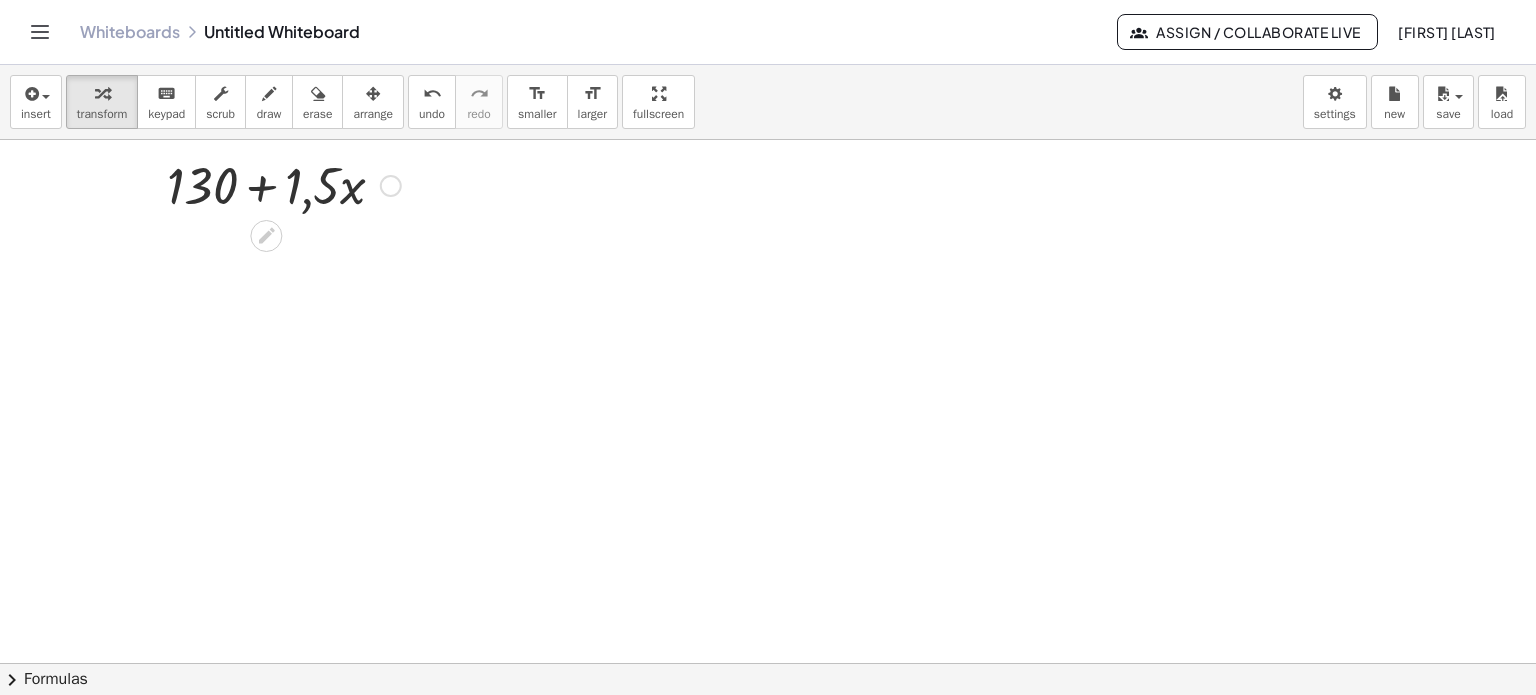 scroll, scrollTop: 400, scrollLeft: 0, axis: vertical 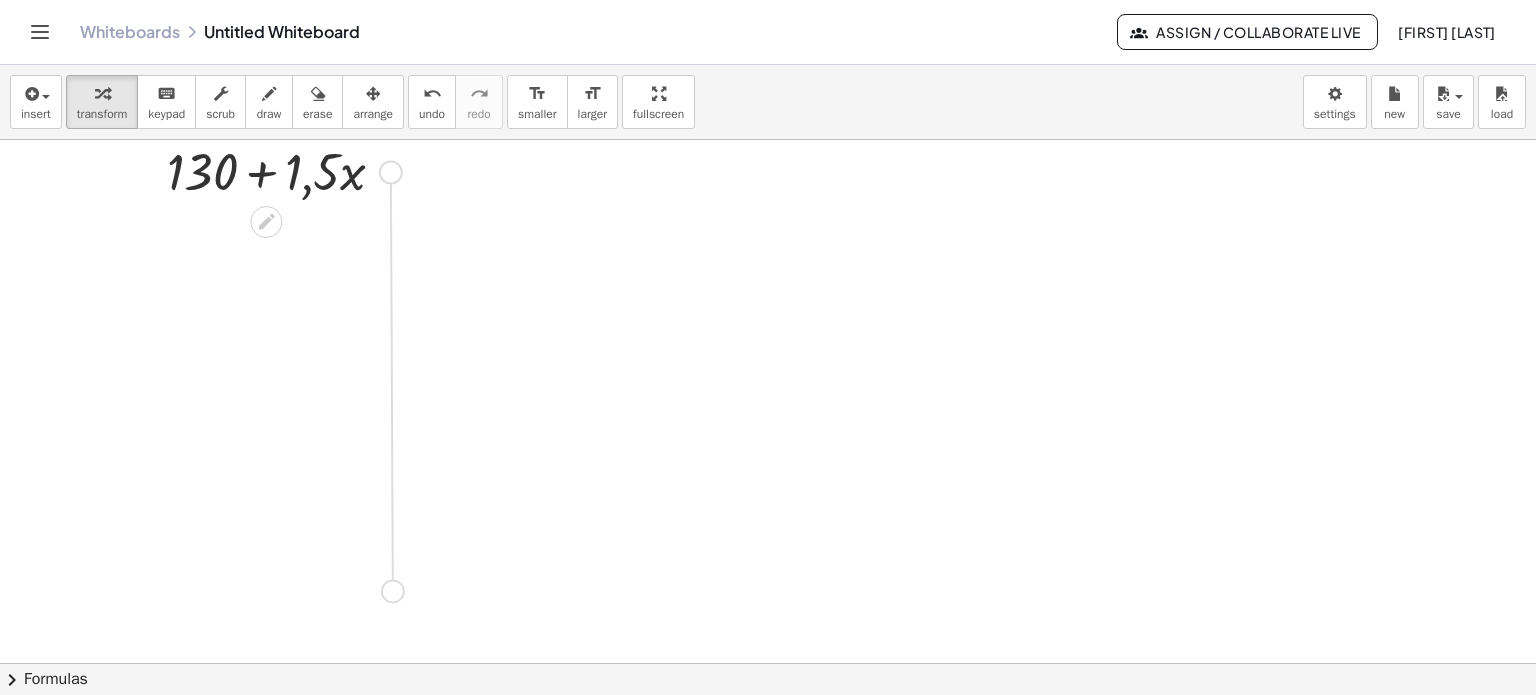 drag, startPoint x: 384, startPoint y: 170, endPoint x: 386, endPoint y: 598, distance: 428.00467 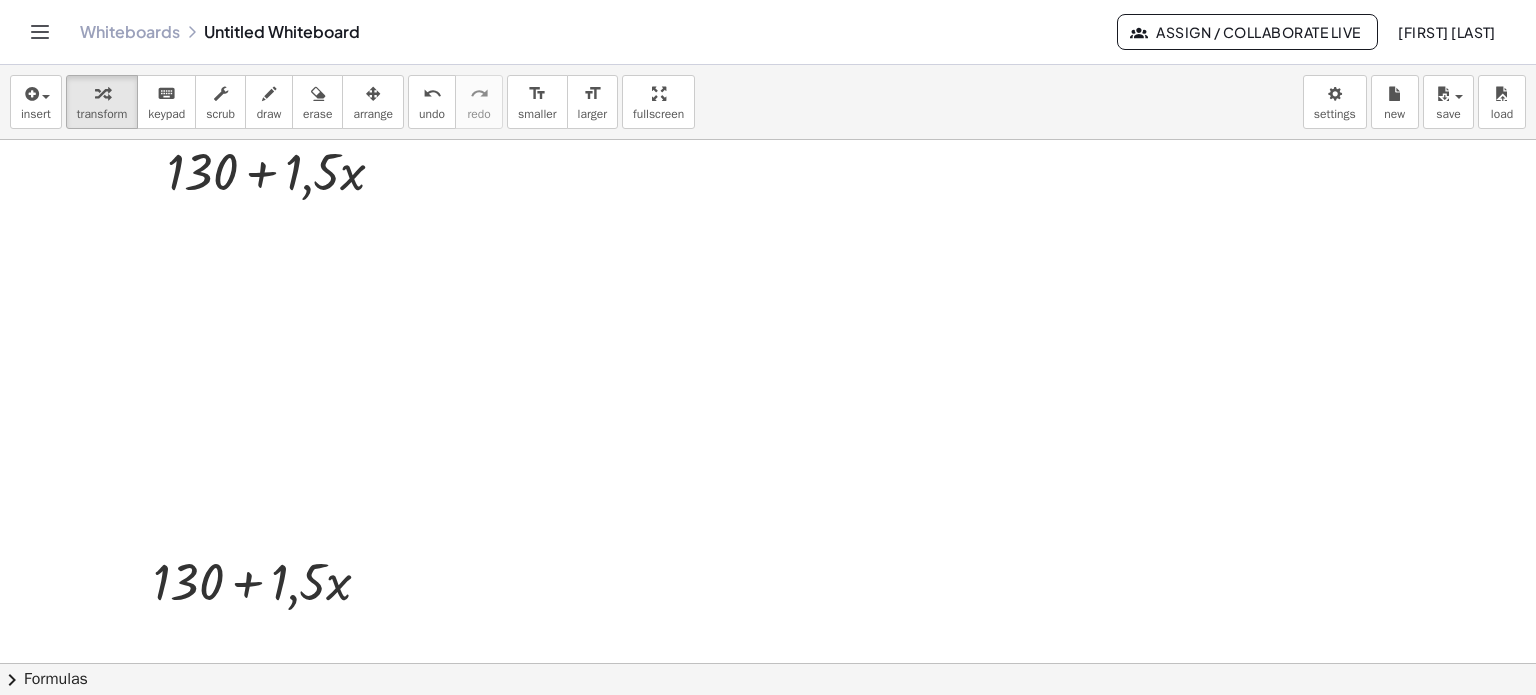 scroll, scrollTop: 0, scrollLeft: 0, axis: both 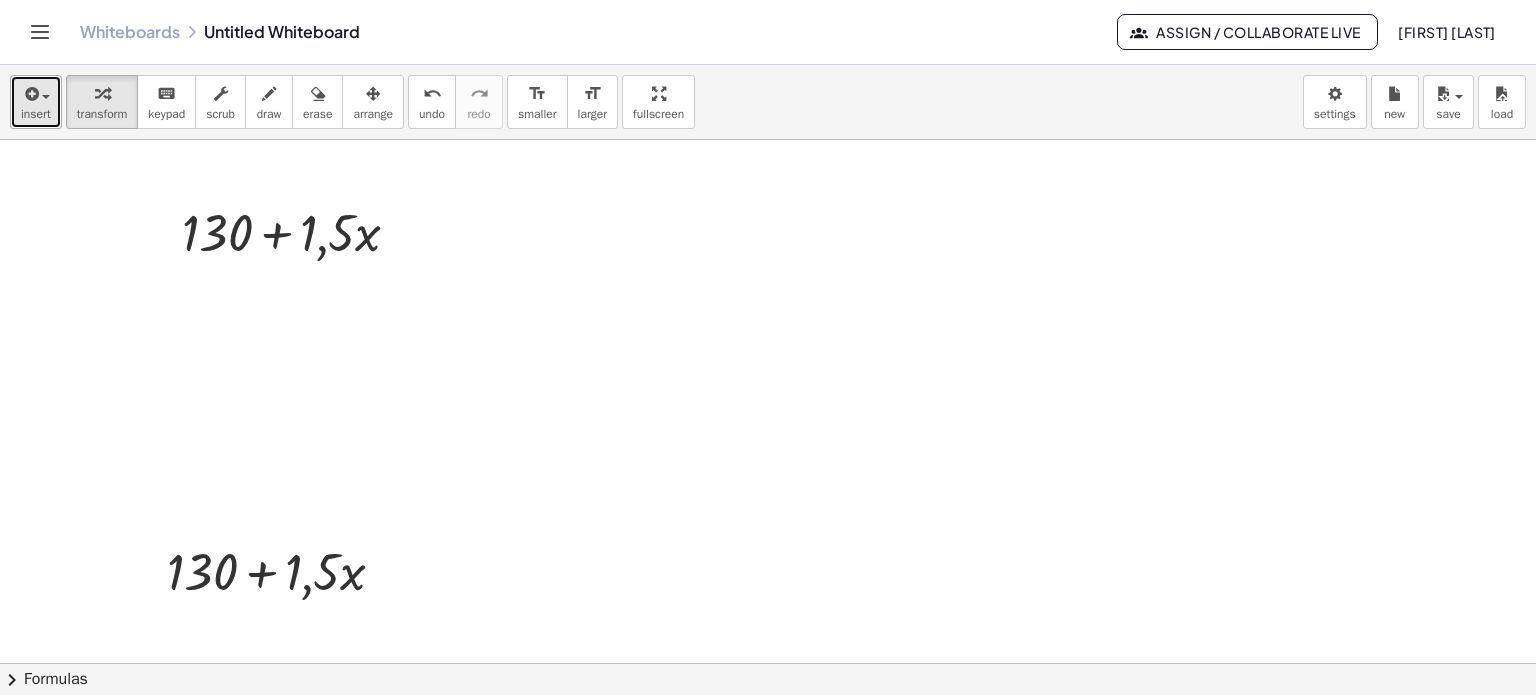 click at bounding box center [30, 94] 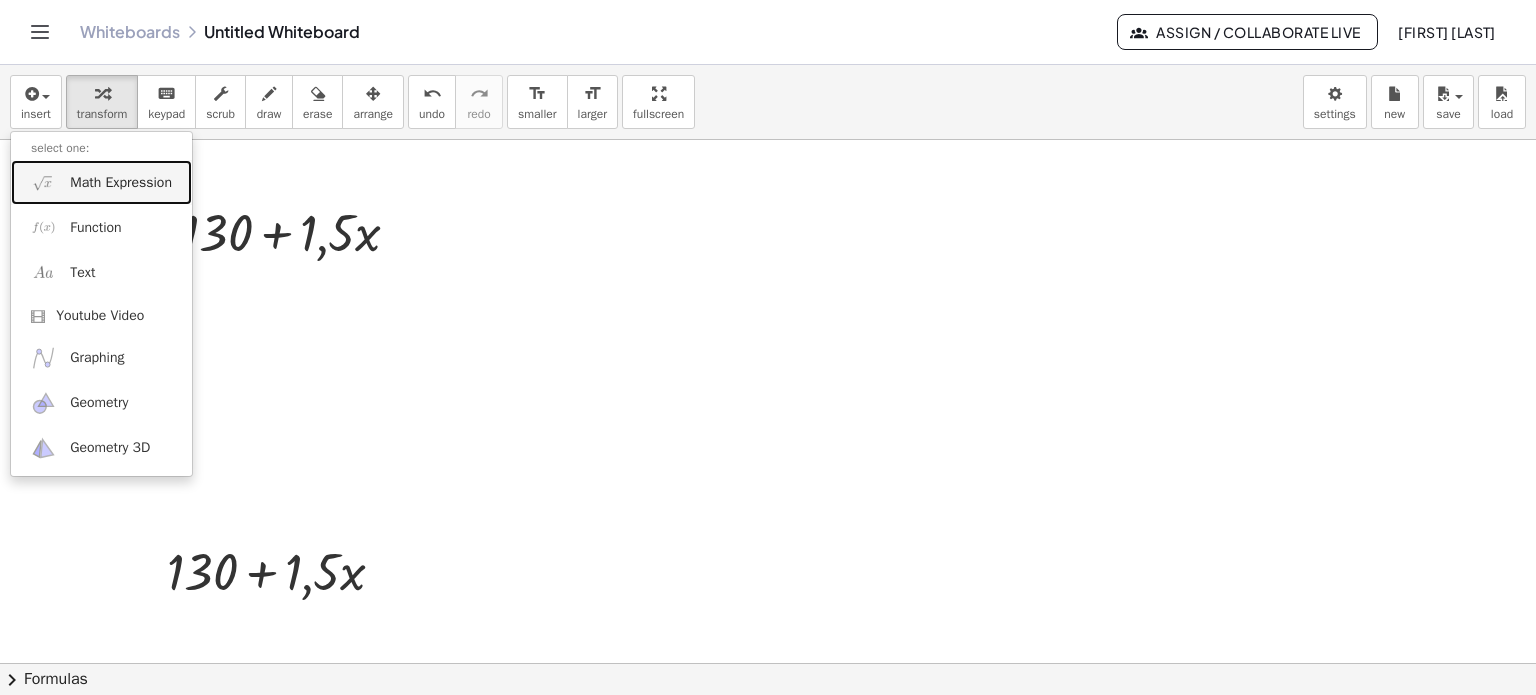 click on "Math Expression" at bounding box center [121, 183] 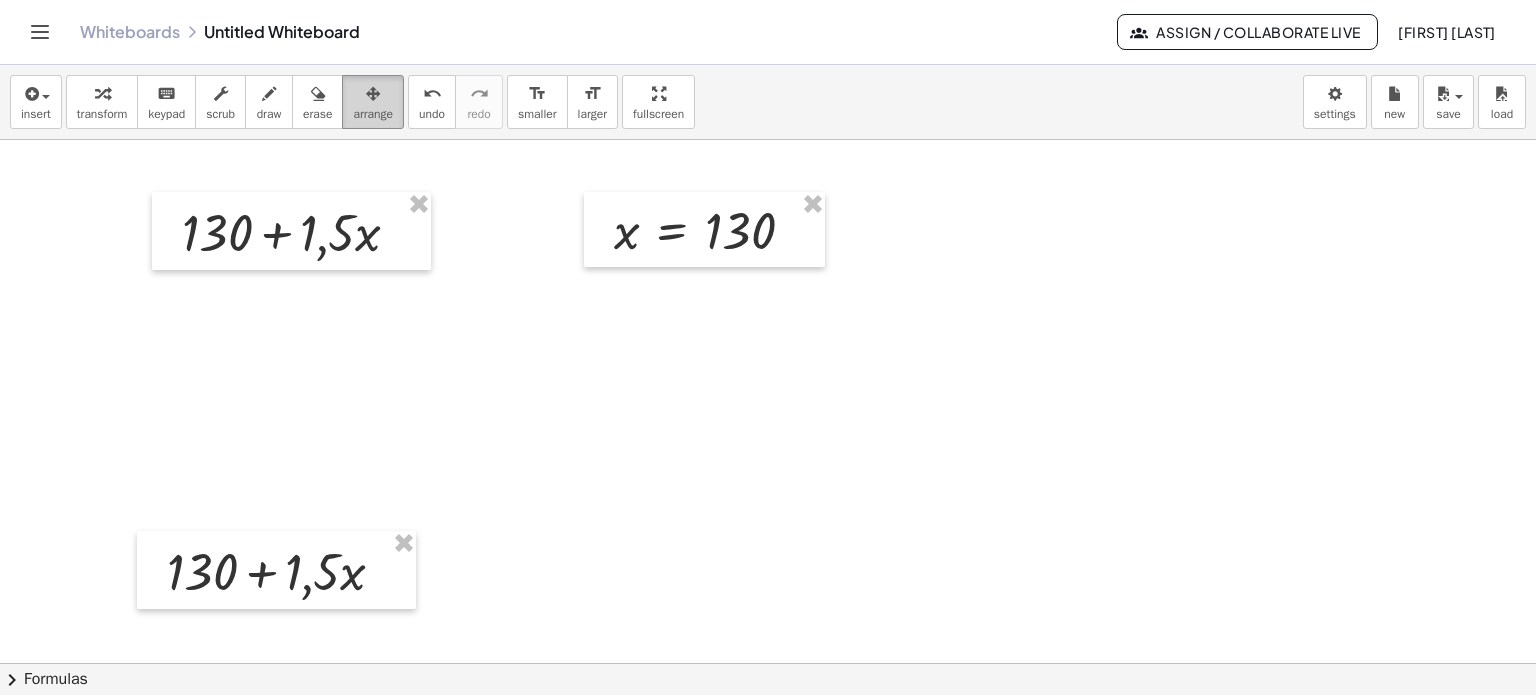 click at bounding box center (373, 93) 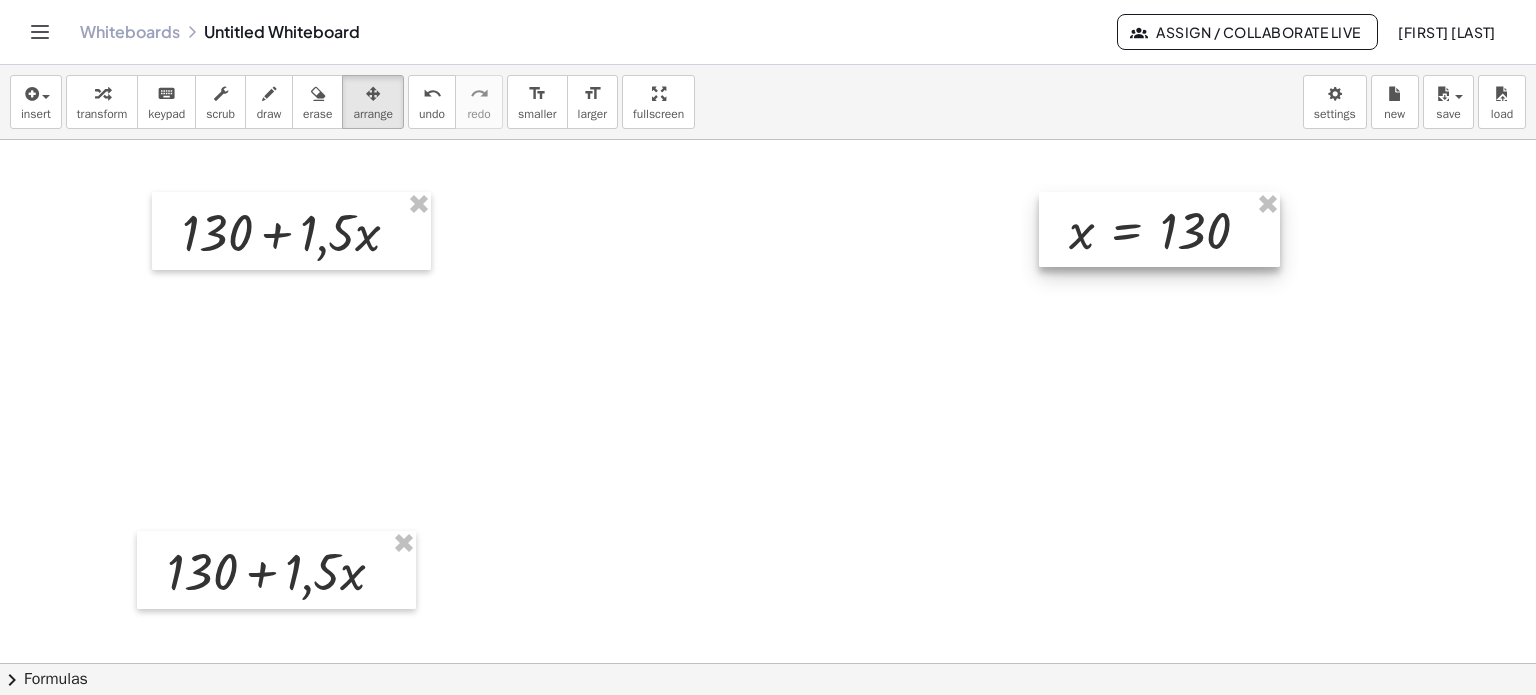 drag, startPoint x: 761, startPoint y: 235, endPoint x: 1132, endPoint y: 235, distance: 371 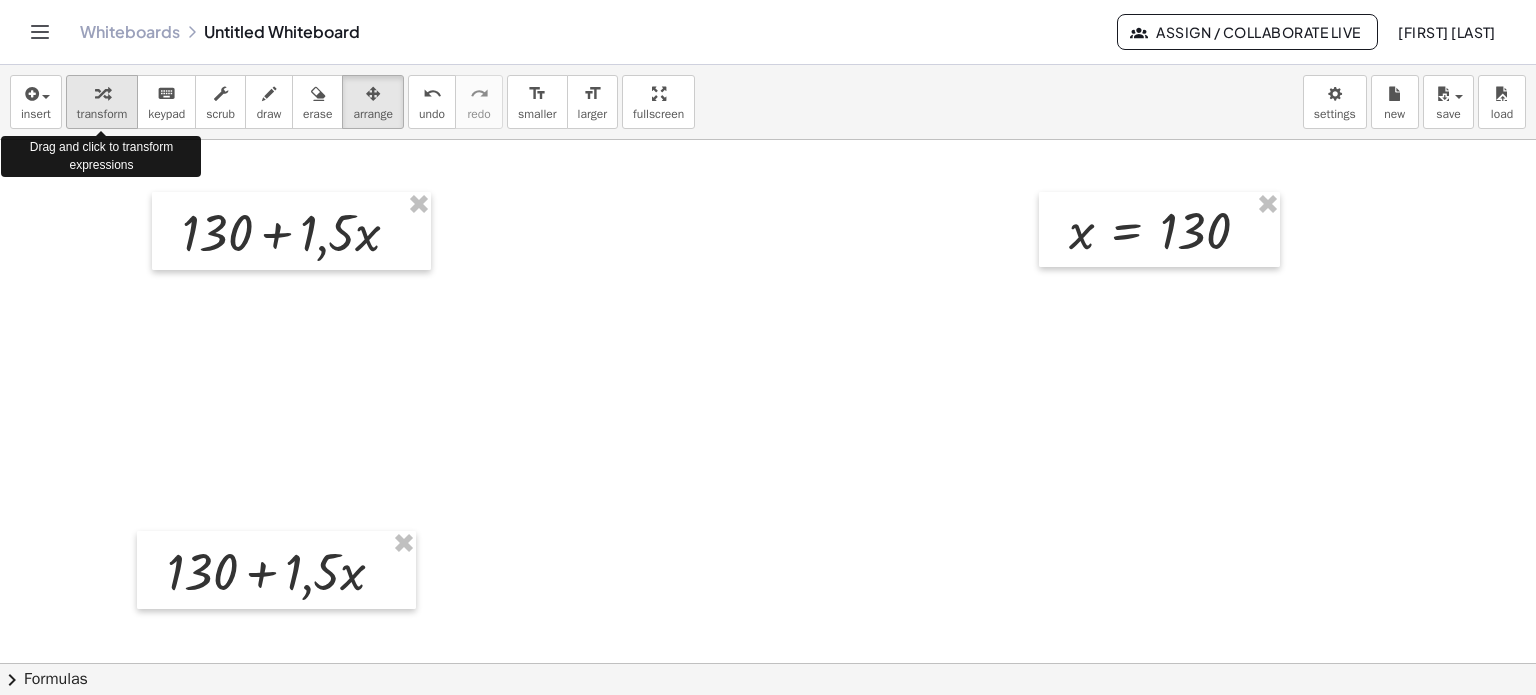click at bounding box center (102, 94) 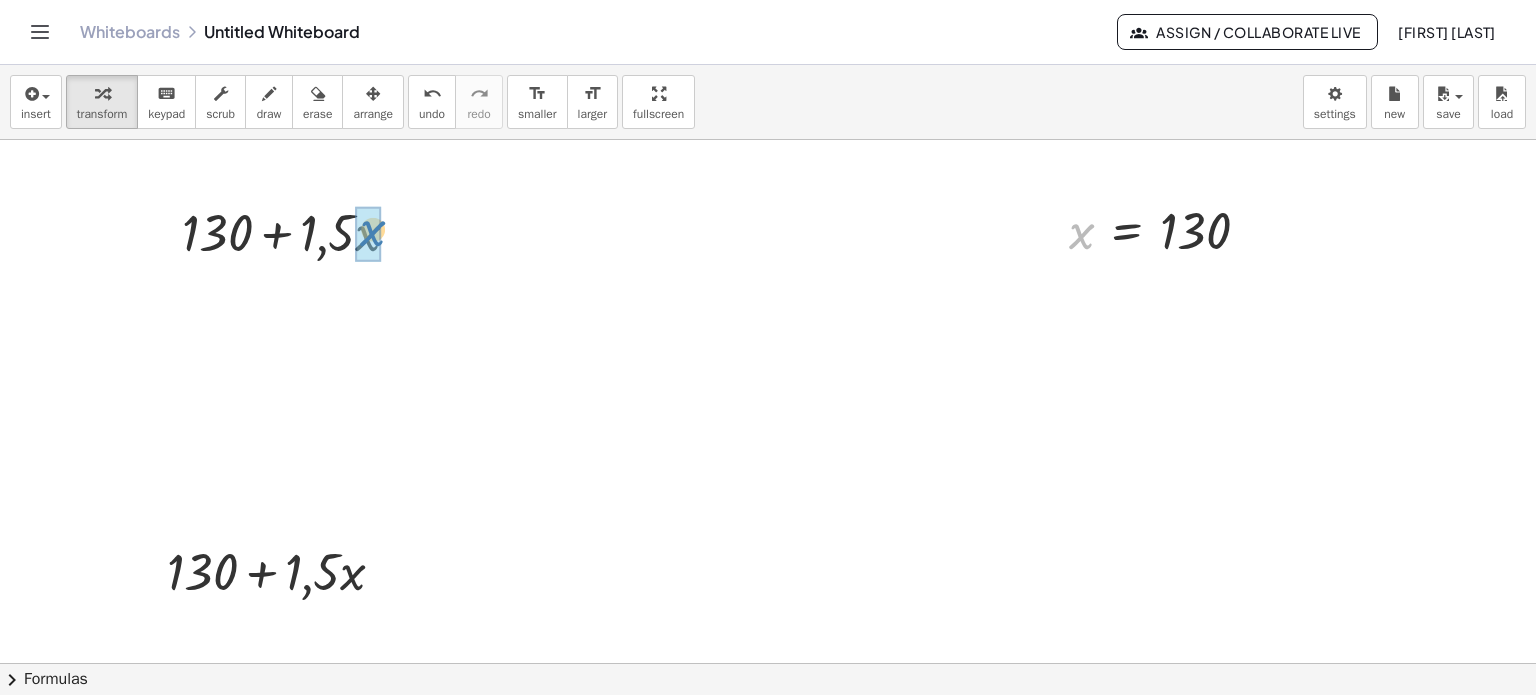 drag, startPoint x: 1082, startPoint y: 237, endPoint x: 372, endPoint y: 235, distance: 710.0028 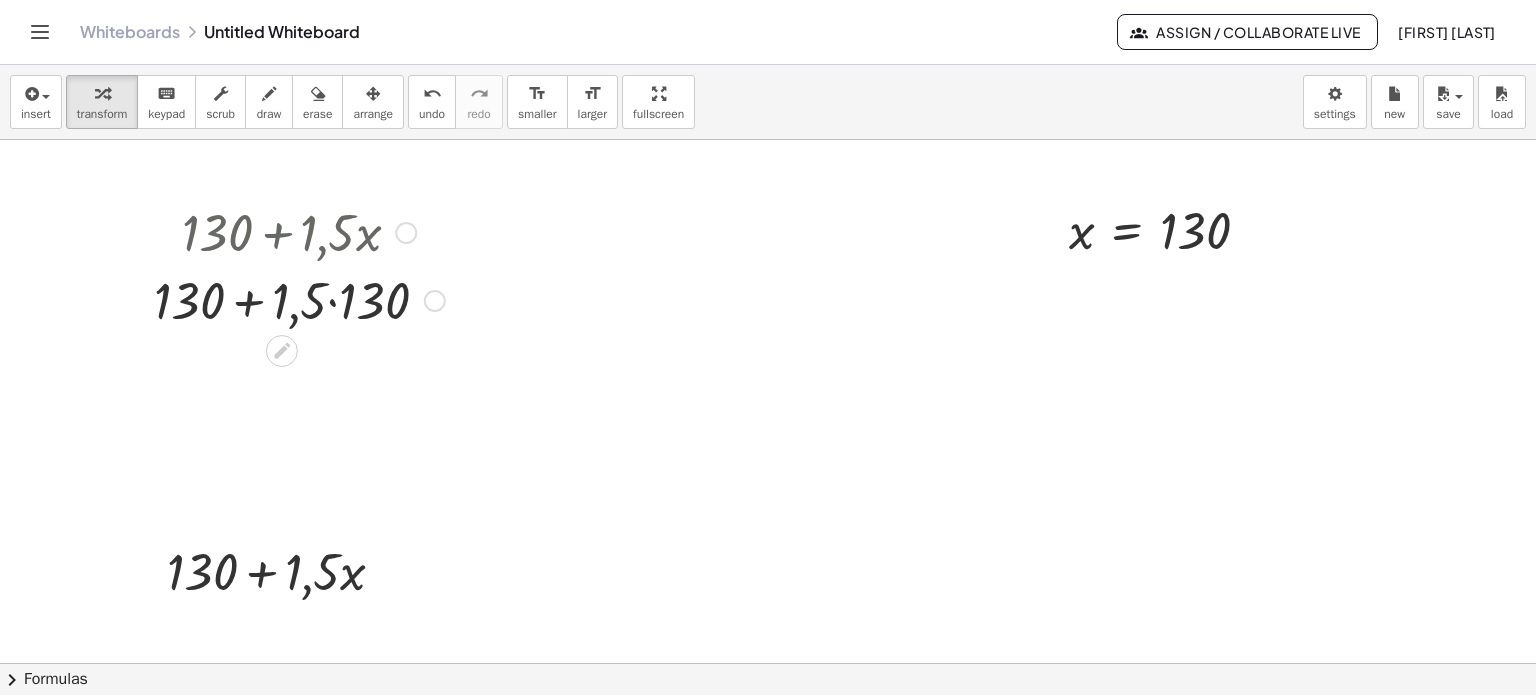 click at bounding box center (299, 299) 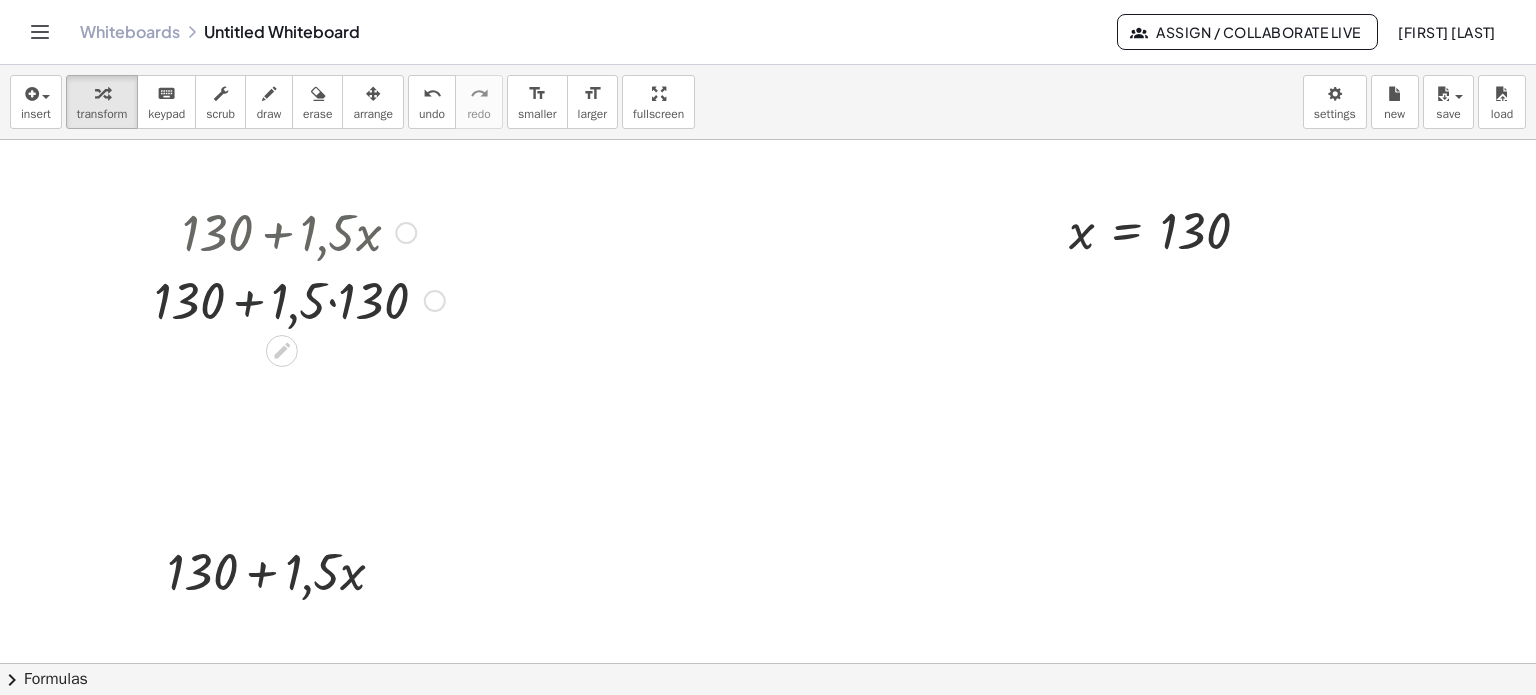 click at bounding box center (299, 299) 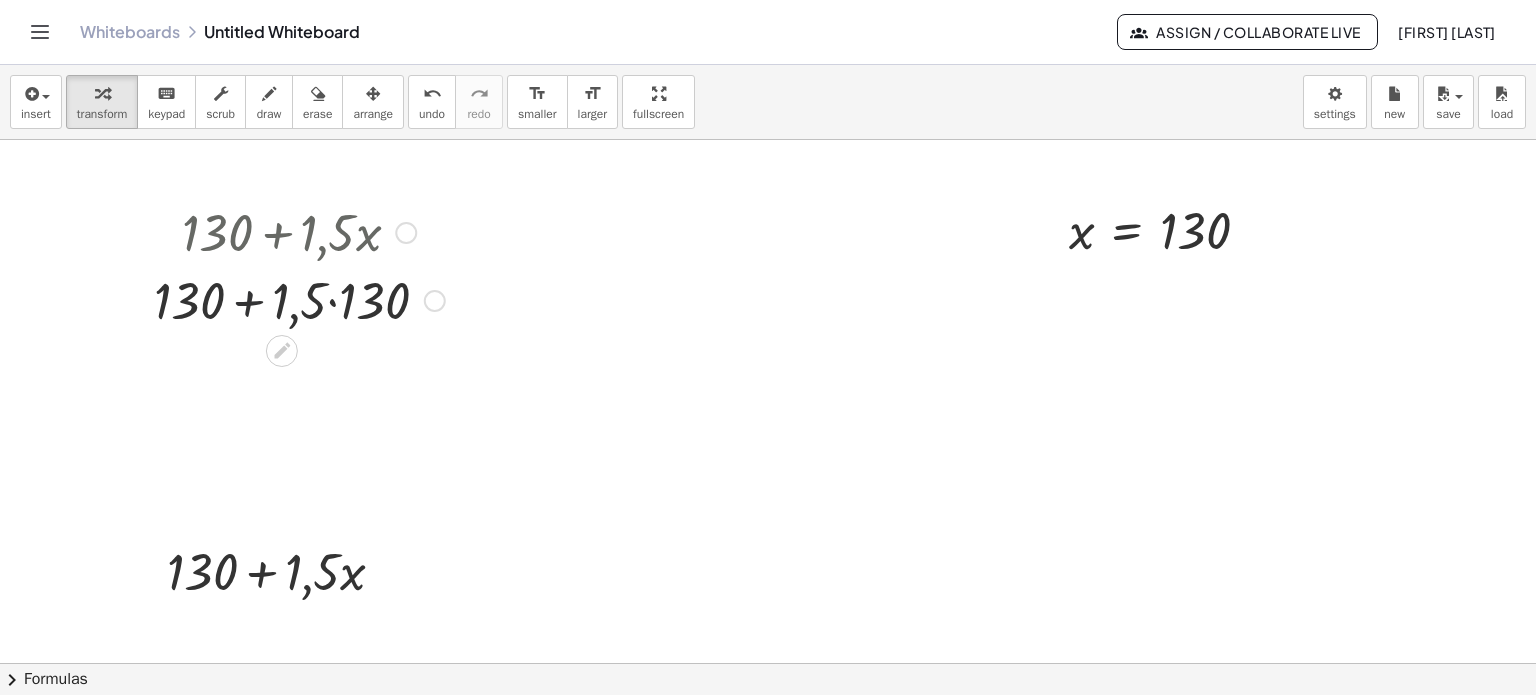 click at bounding box center (299, 299) 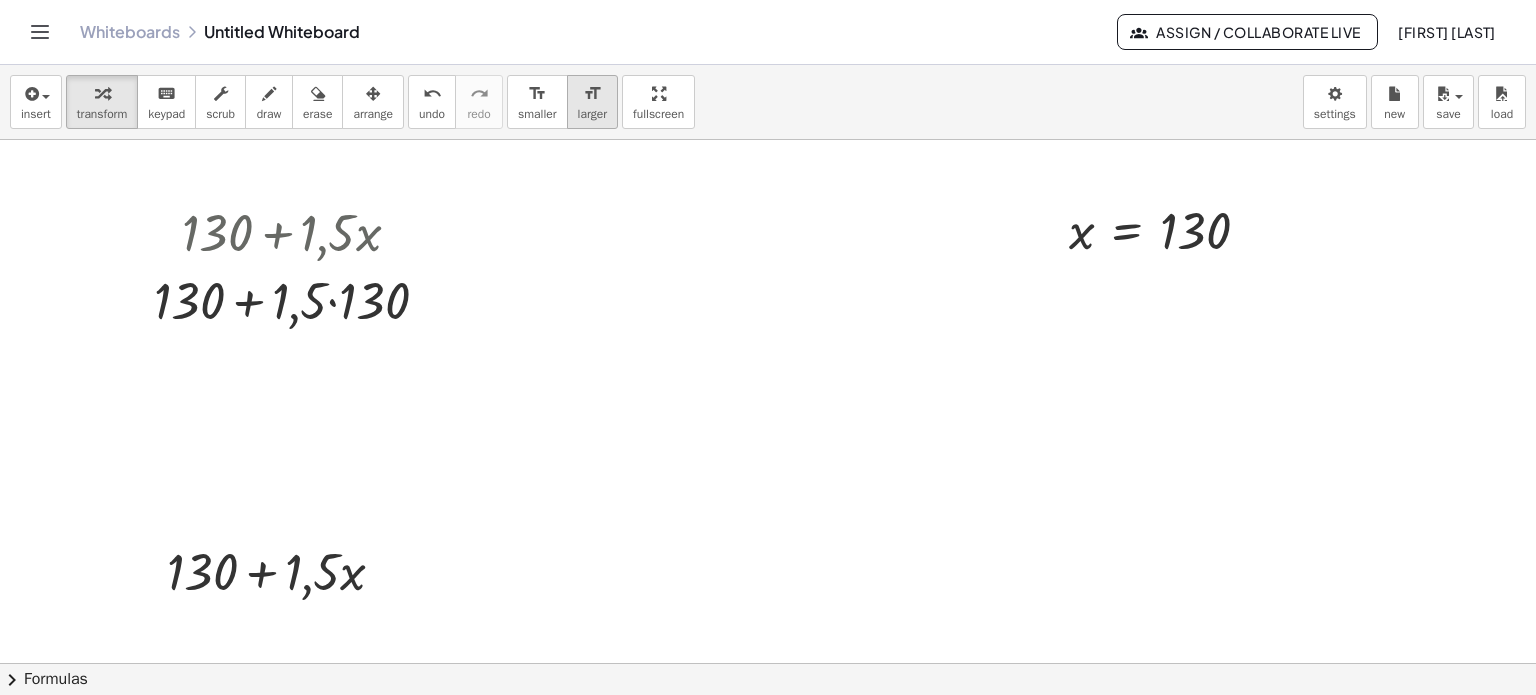 click on "format_size" at bounding box center [592, 94] 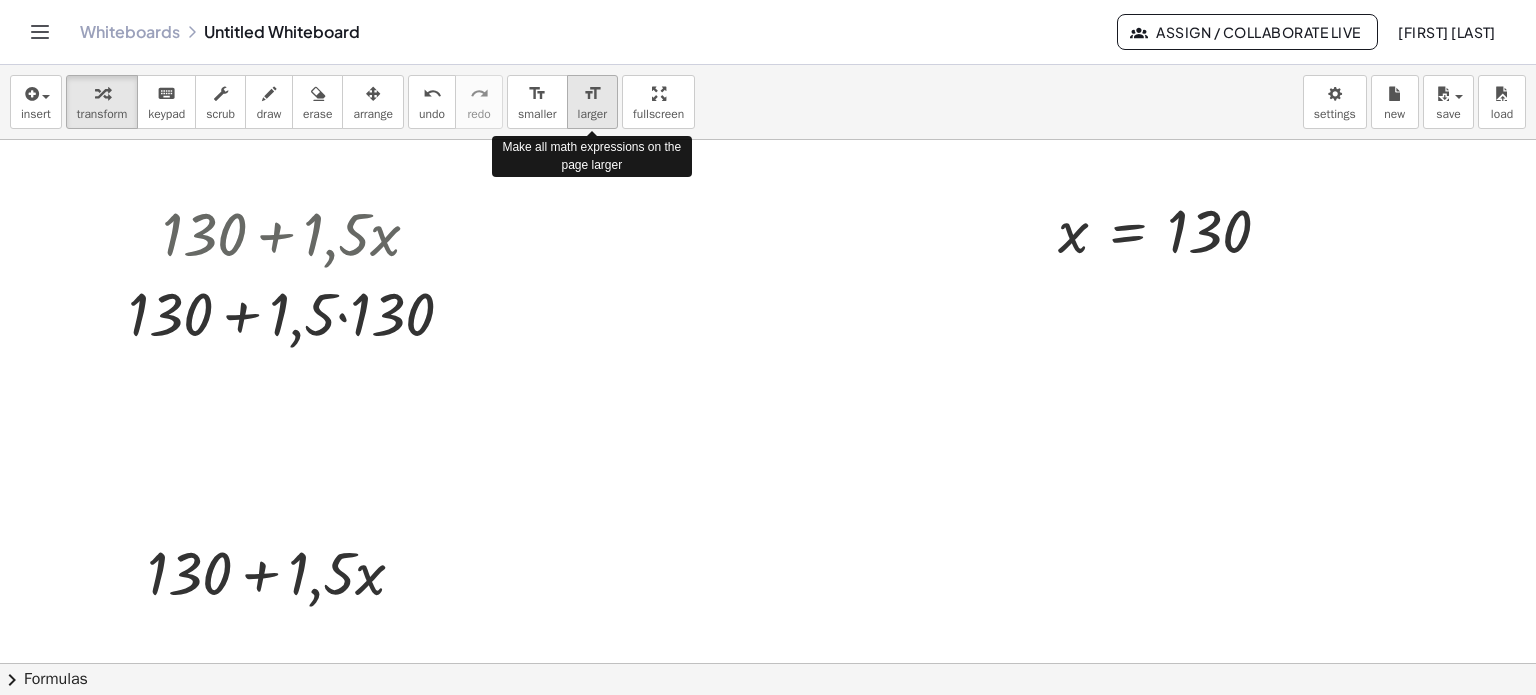 click on "format_size" at bounding box center (592, 94) 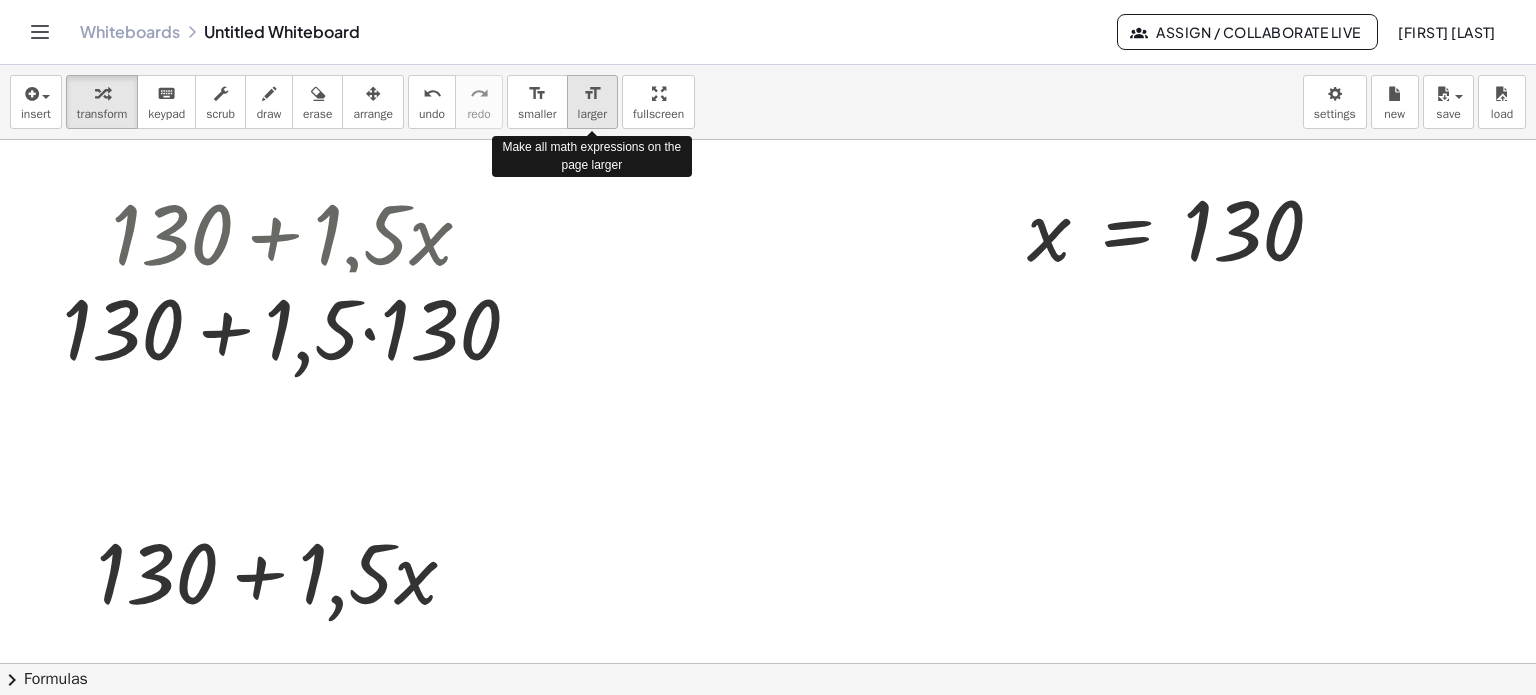 click on "format_size" at bounding box center [592, 94] 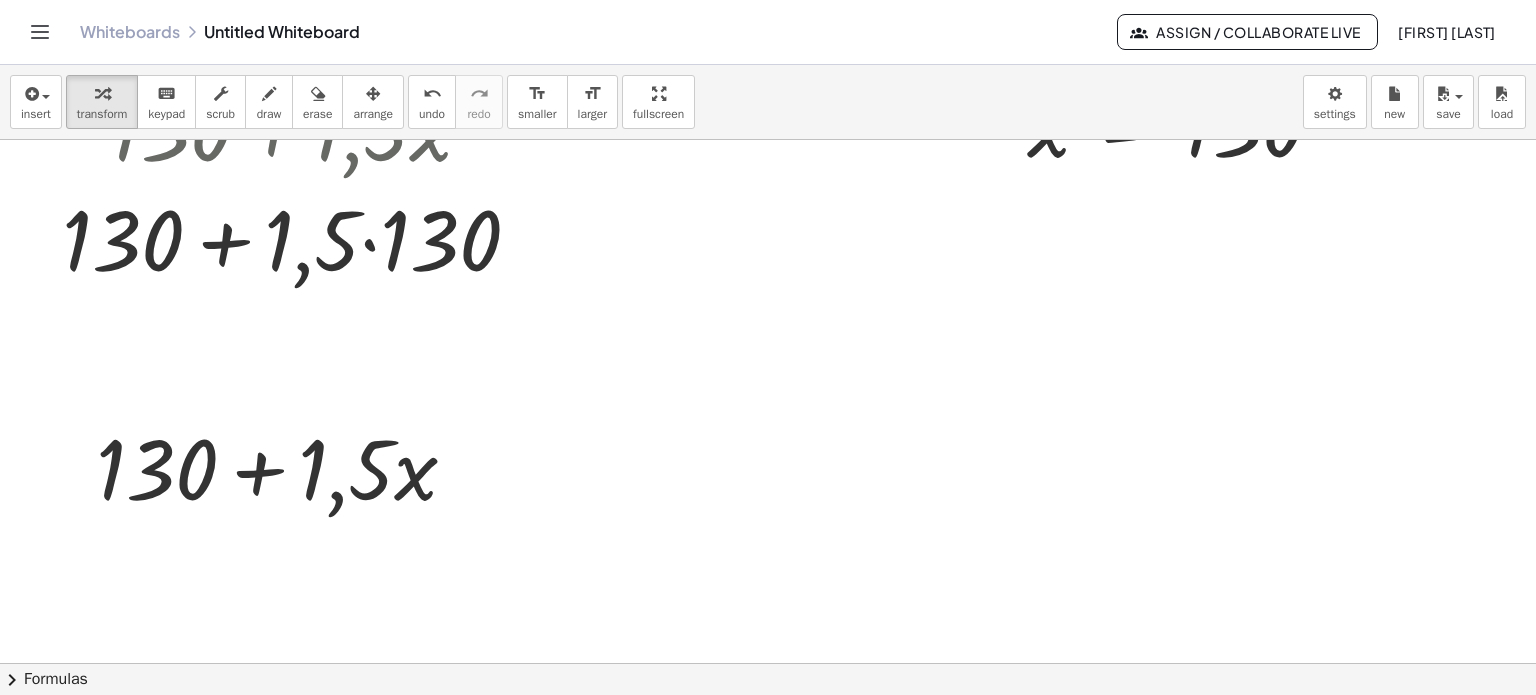 scroll, scrollTop: 100, scrollLeft: 0, axis: vertical 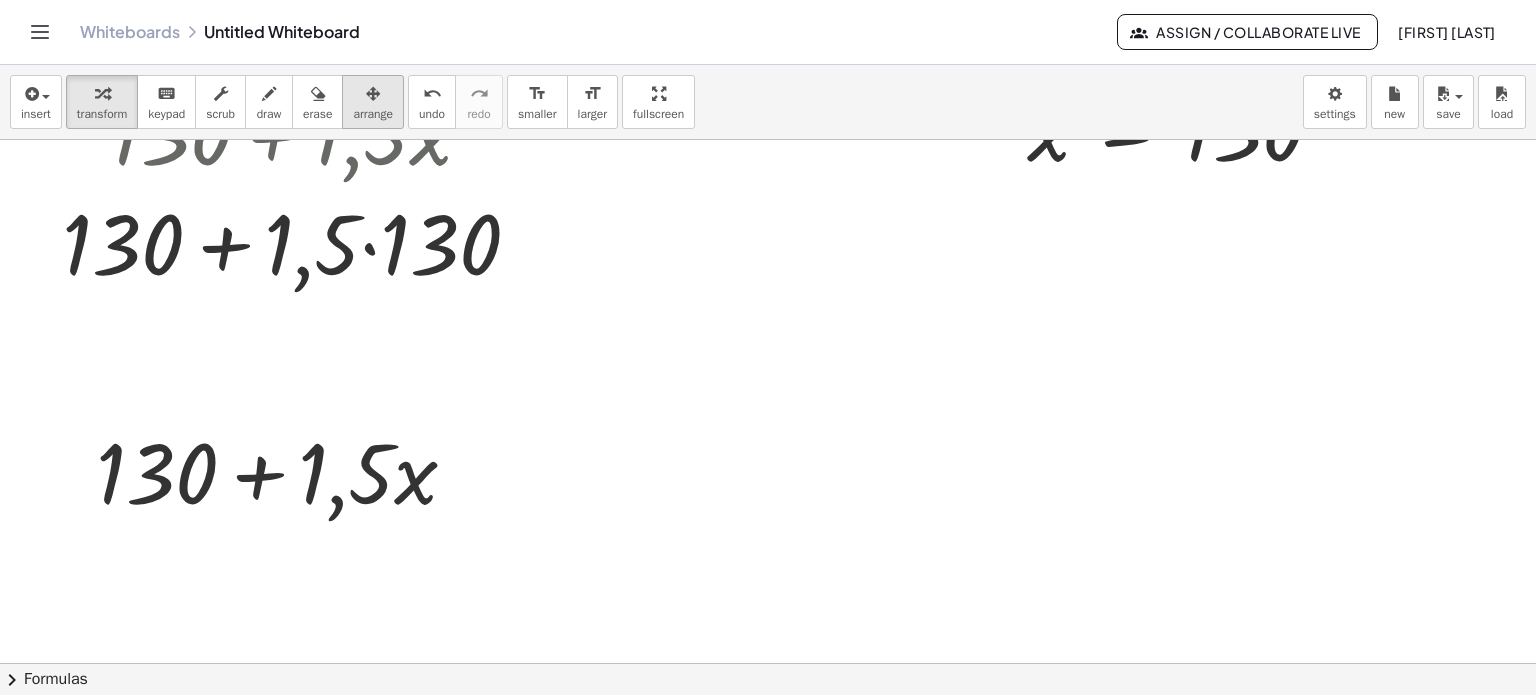 click at bounding box center (373, 94) 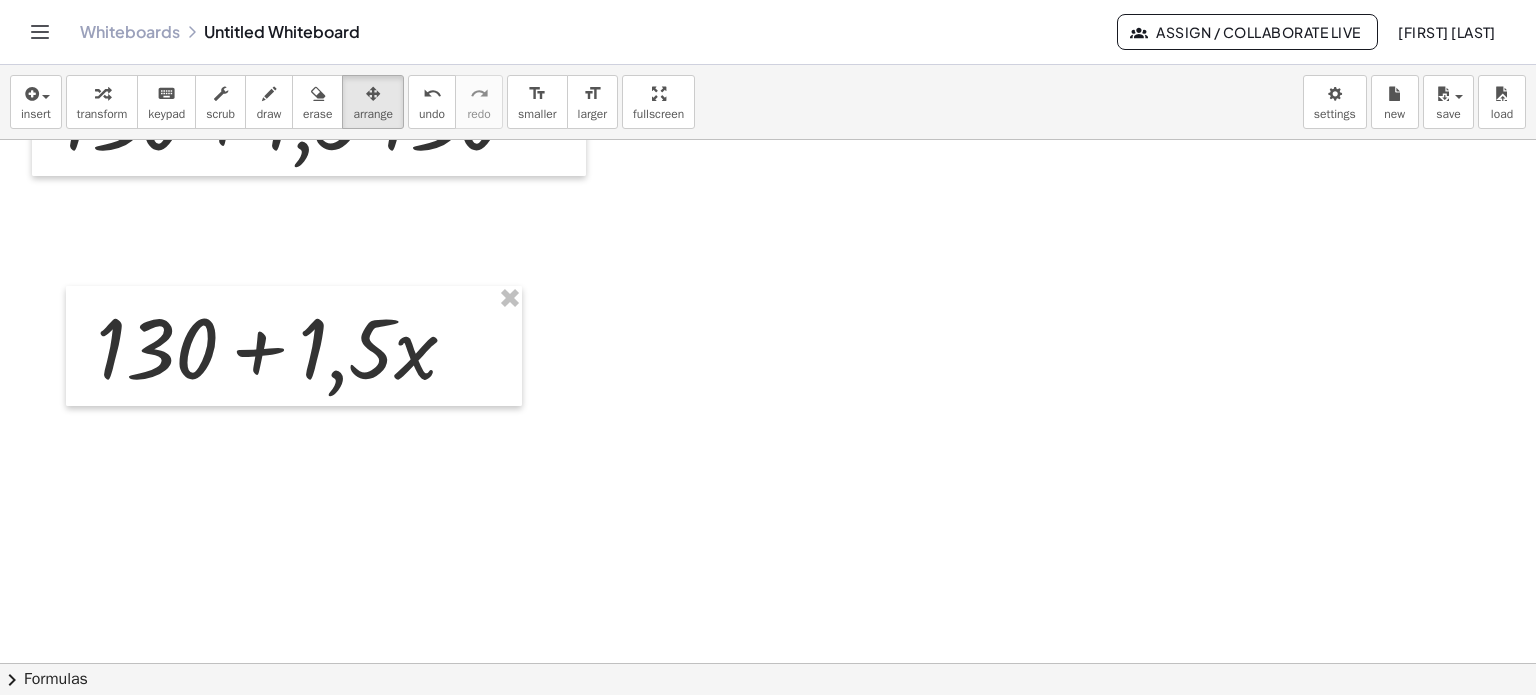 scroll, scrollTop: 224, scrollLeft: 0, axis: vertical 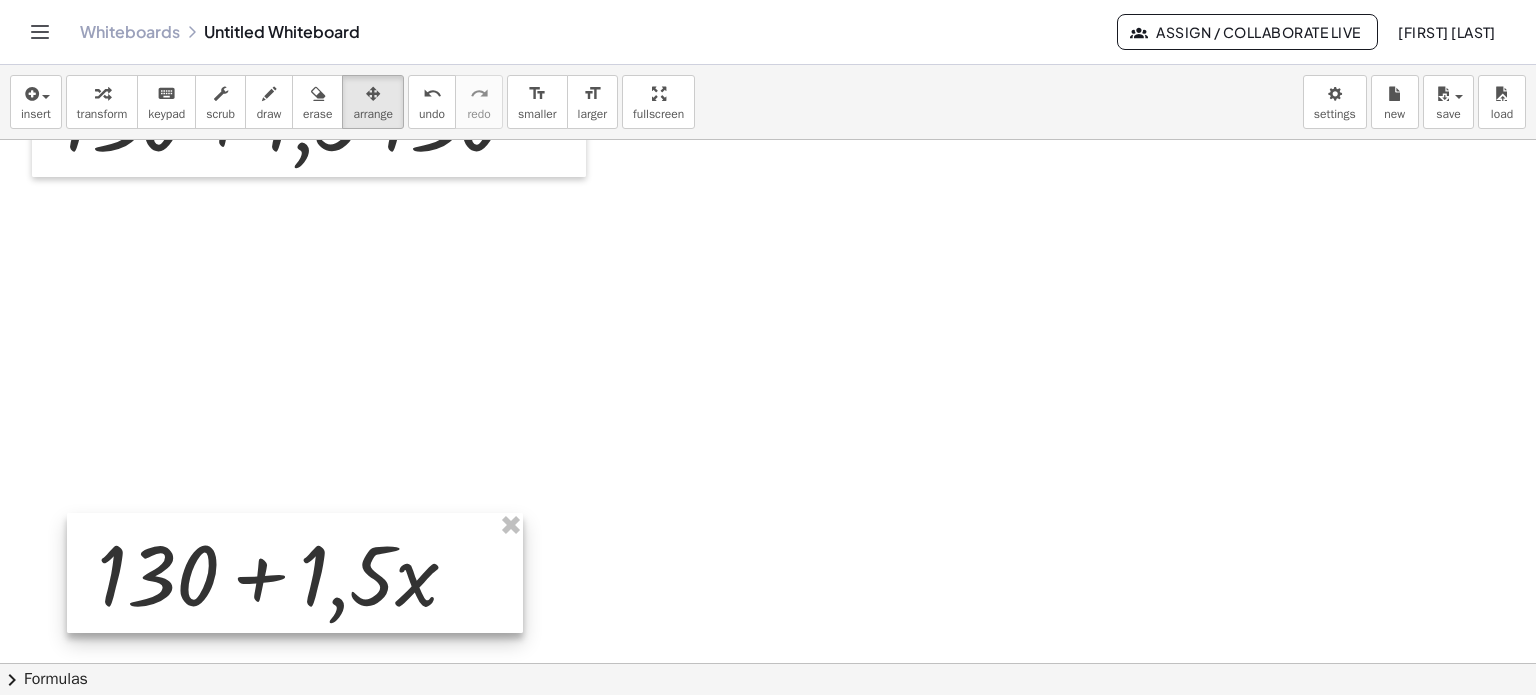 drag, startPoint x: 356, startPoint y: 369, endPoint x: 352, endPoint y: 558, distance: 189.04233 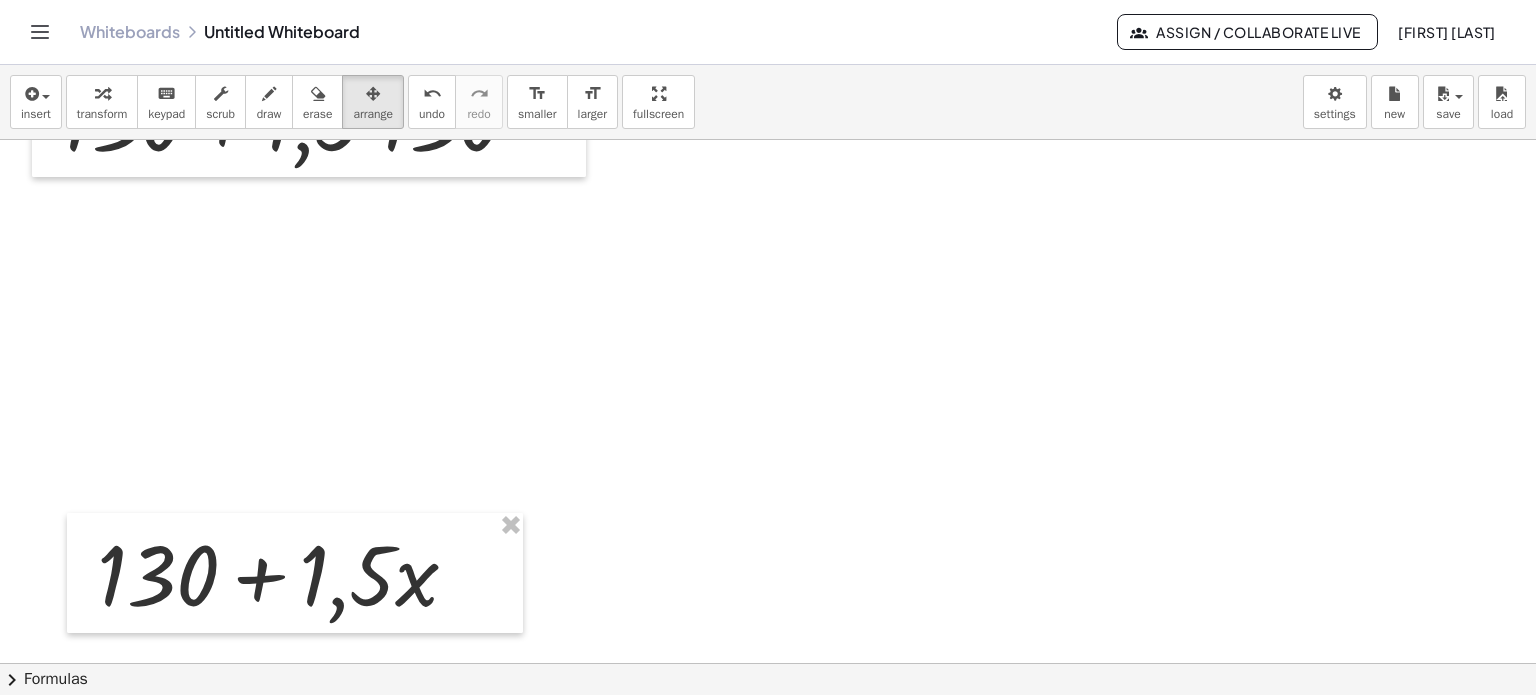 click at bounding box center [768, 702] 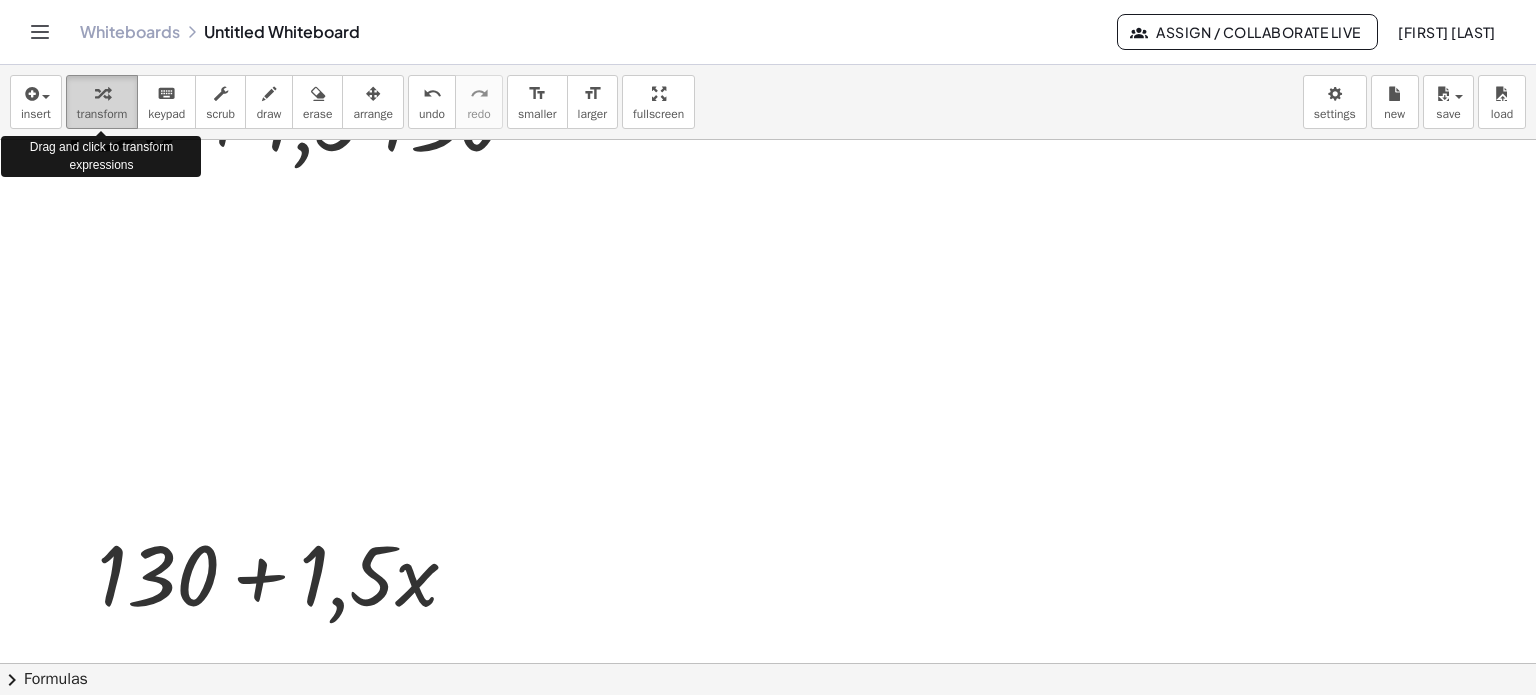 click at bounding box center (102, 94) 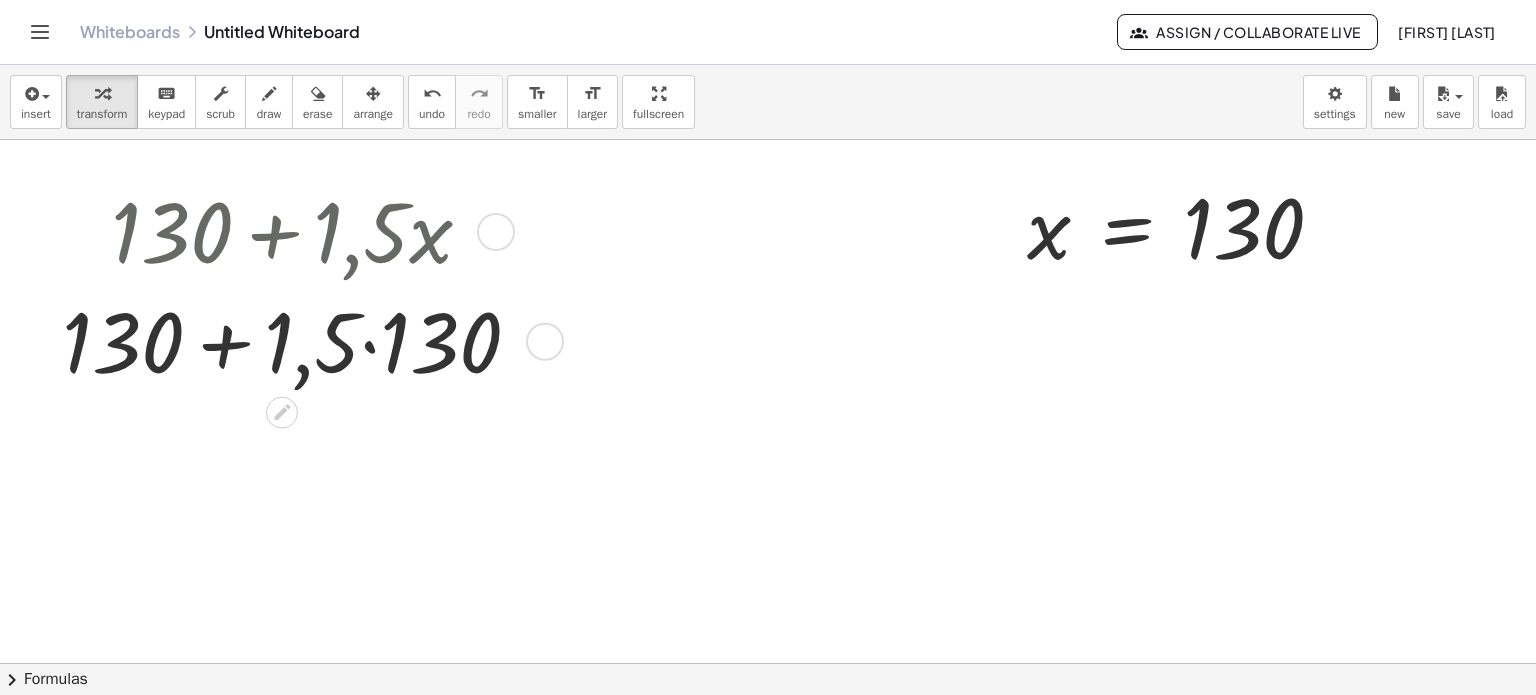 scroll, scrollTop: 0, scrollLeft: 0, axis: both 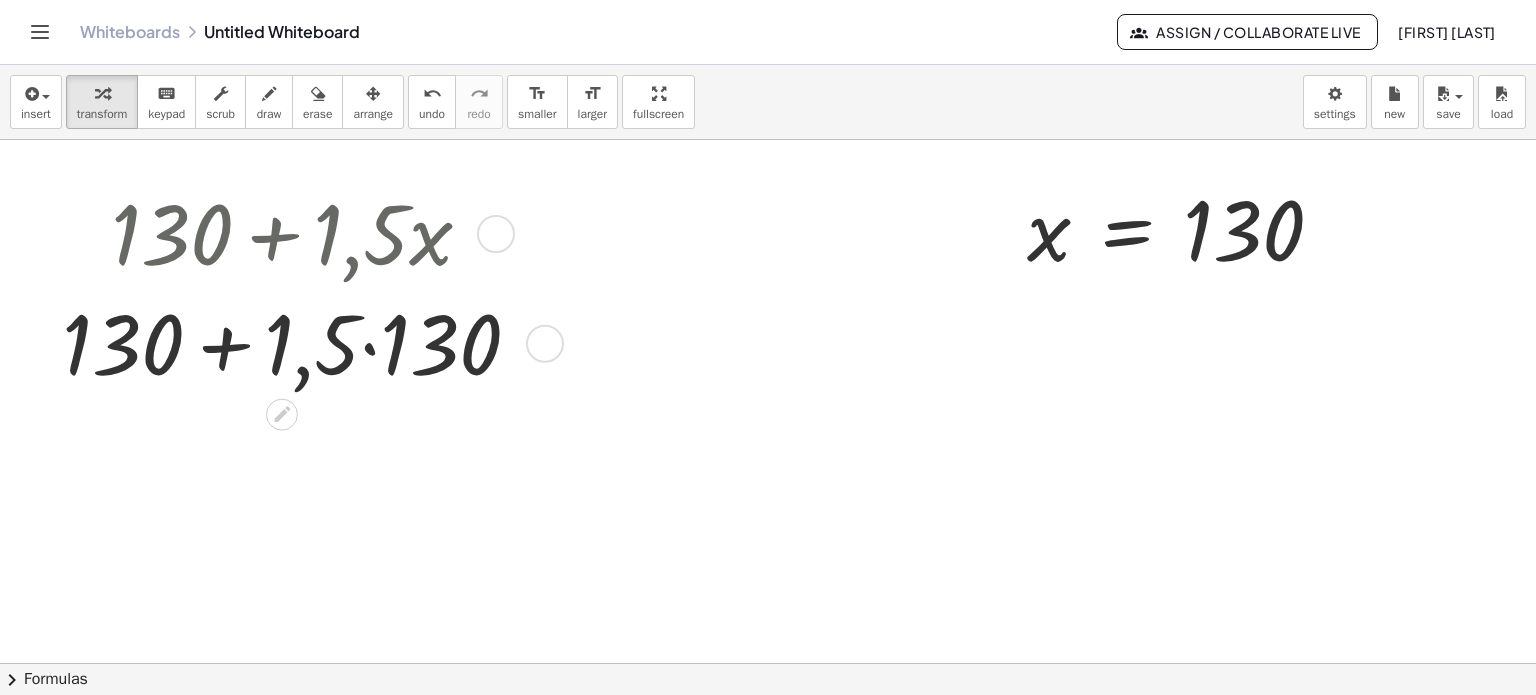 click at bounding box center (299, 342) 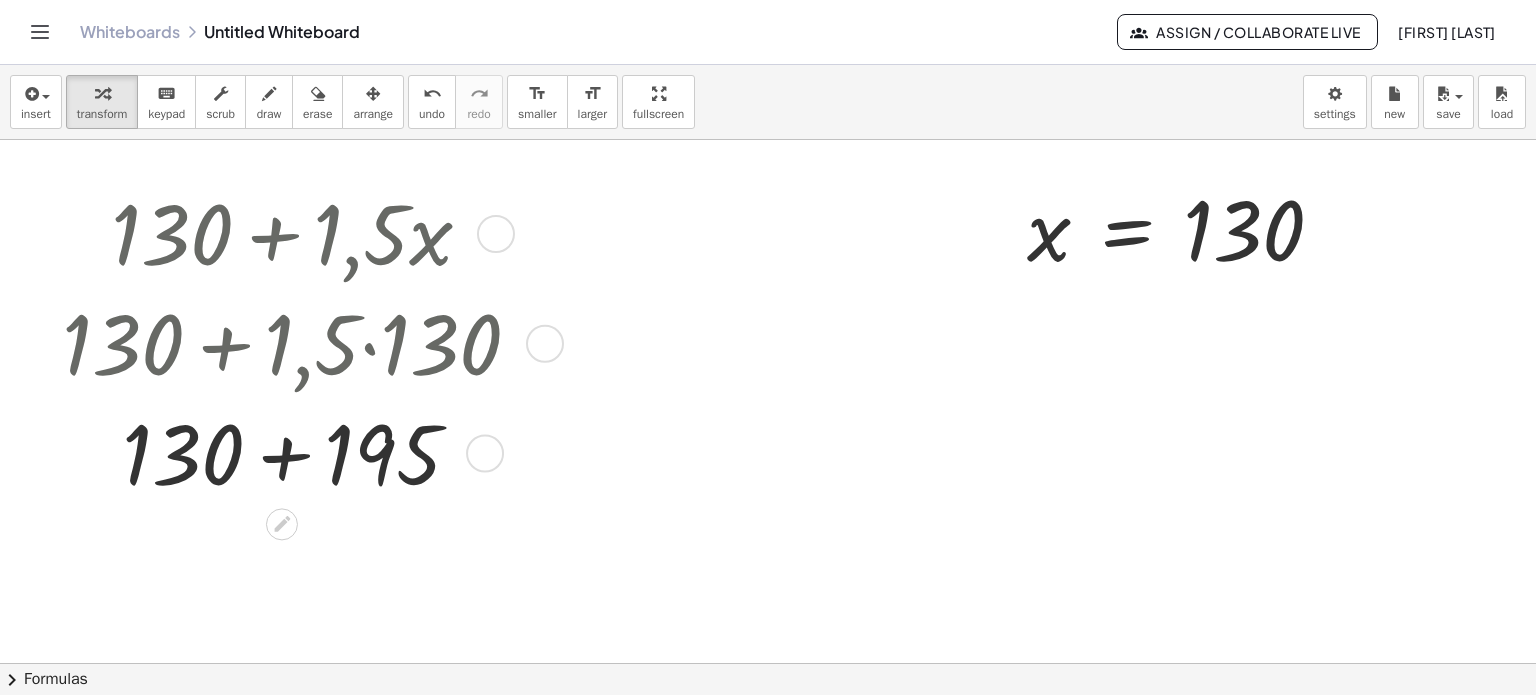 click at bounding box center (299, 451) 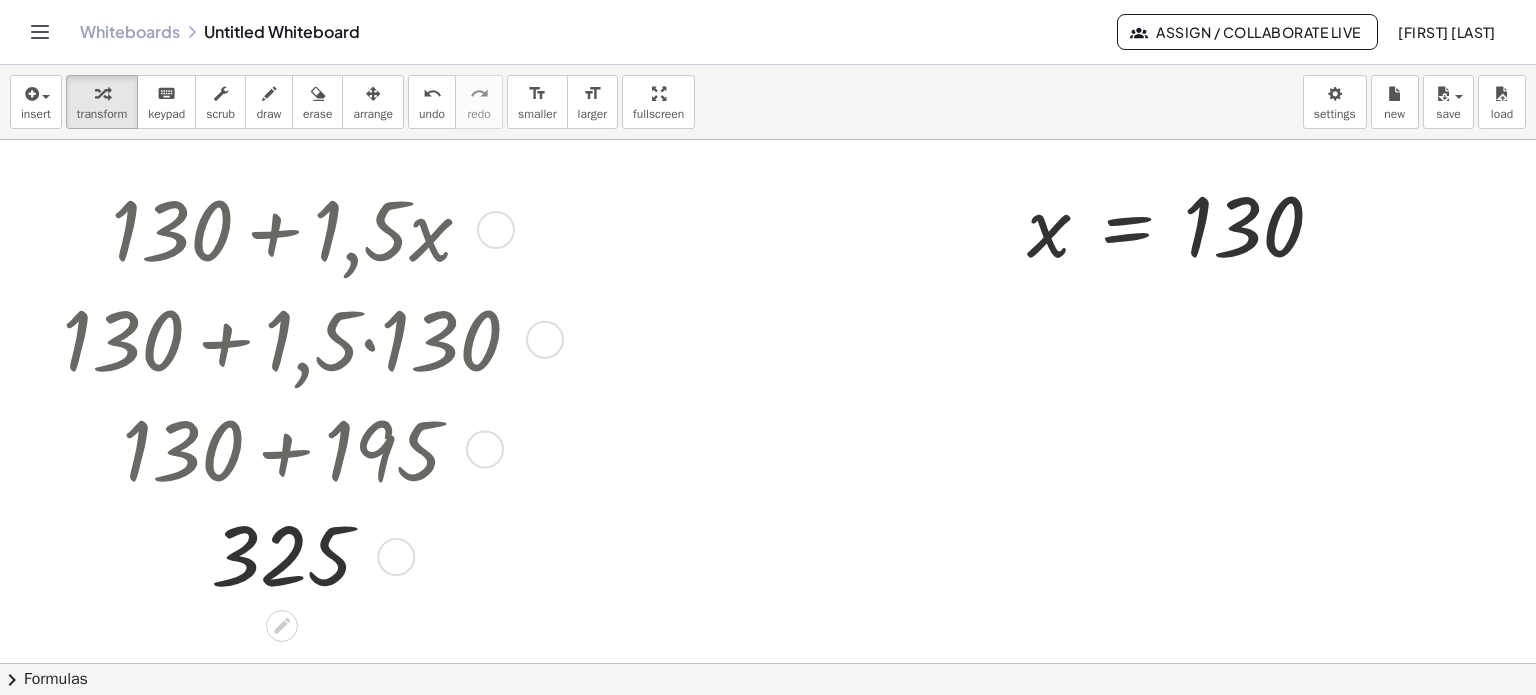 scroll, scrollTop: 0, scrollLeft: 0, axis: both 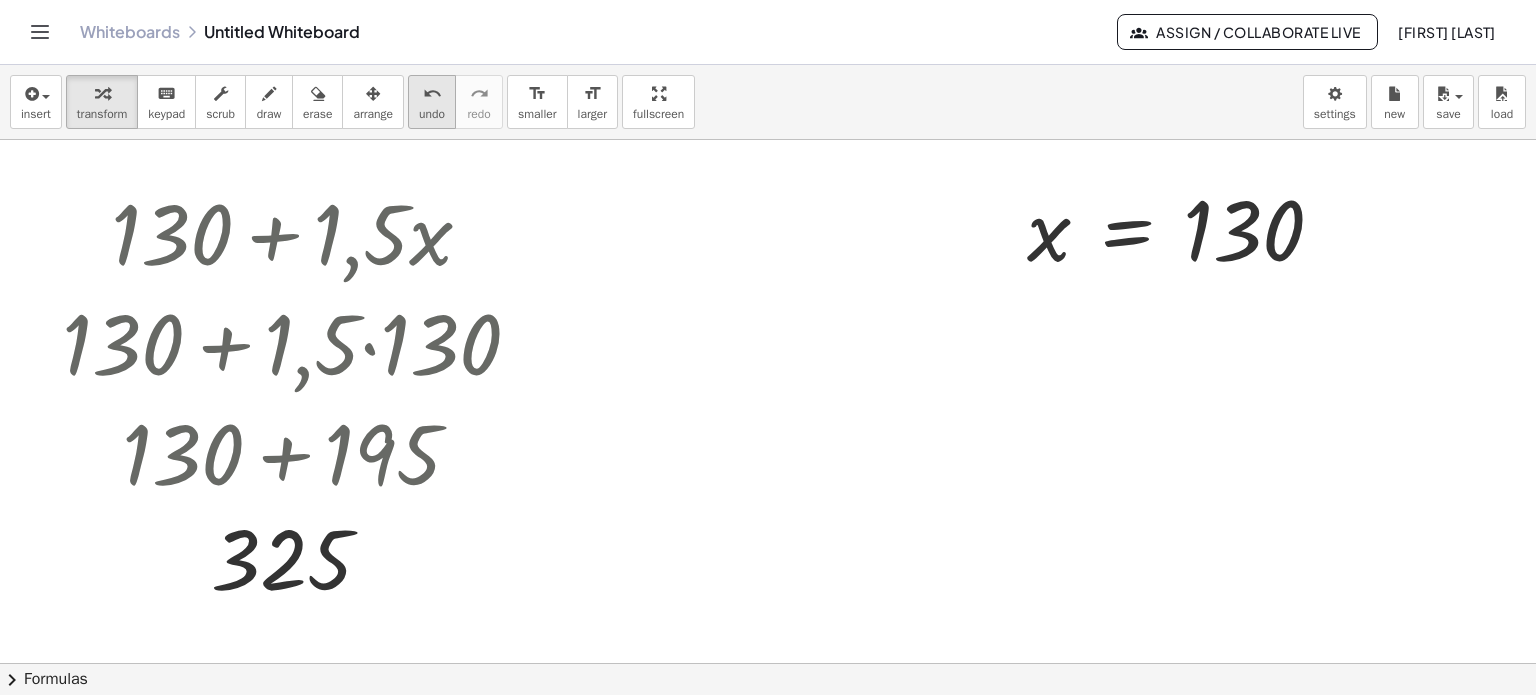 click on "undo" at bounding box center (432, 94) 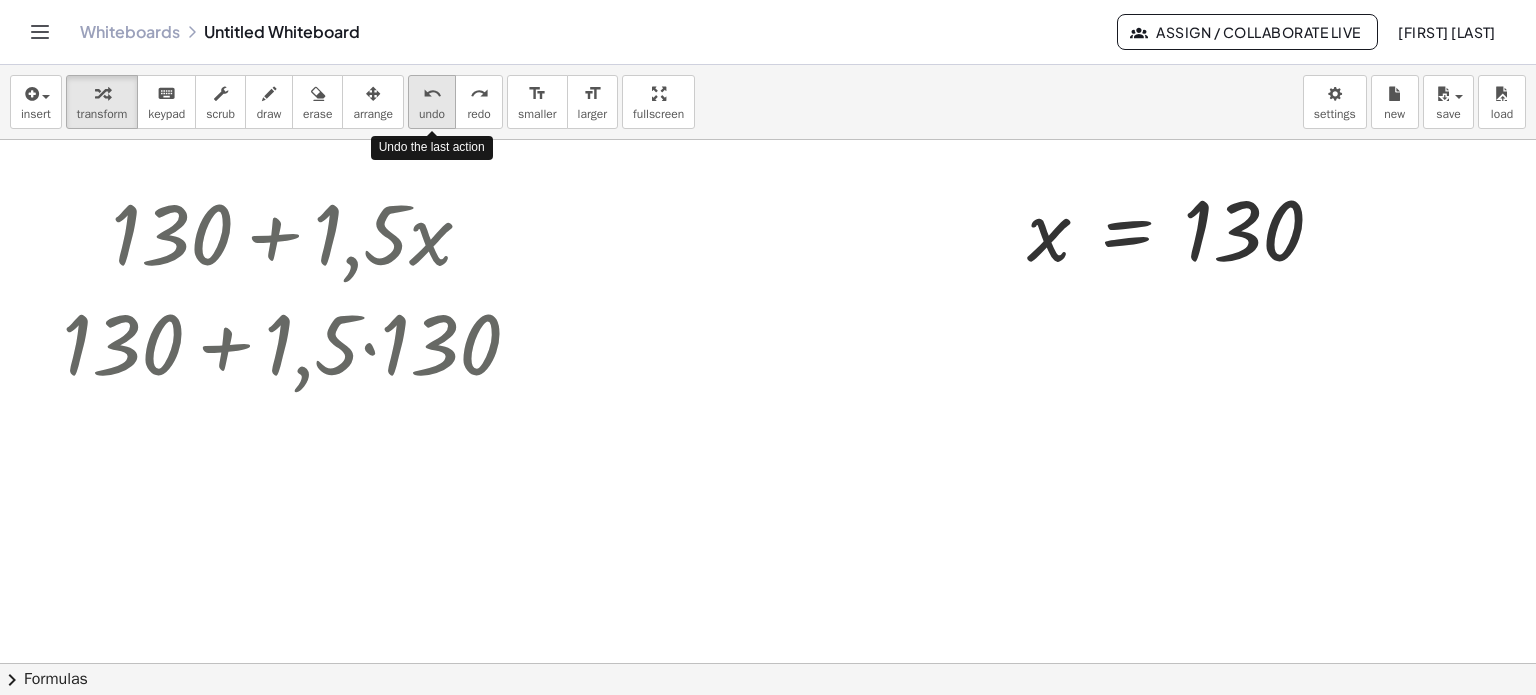 click on "undo" at bounding box center [432, 94] 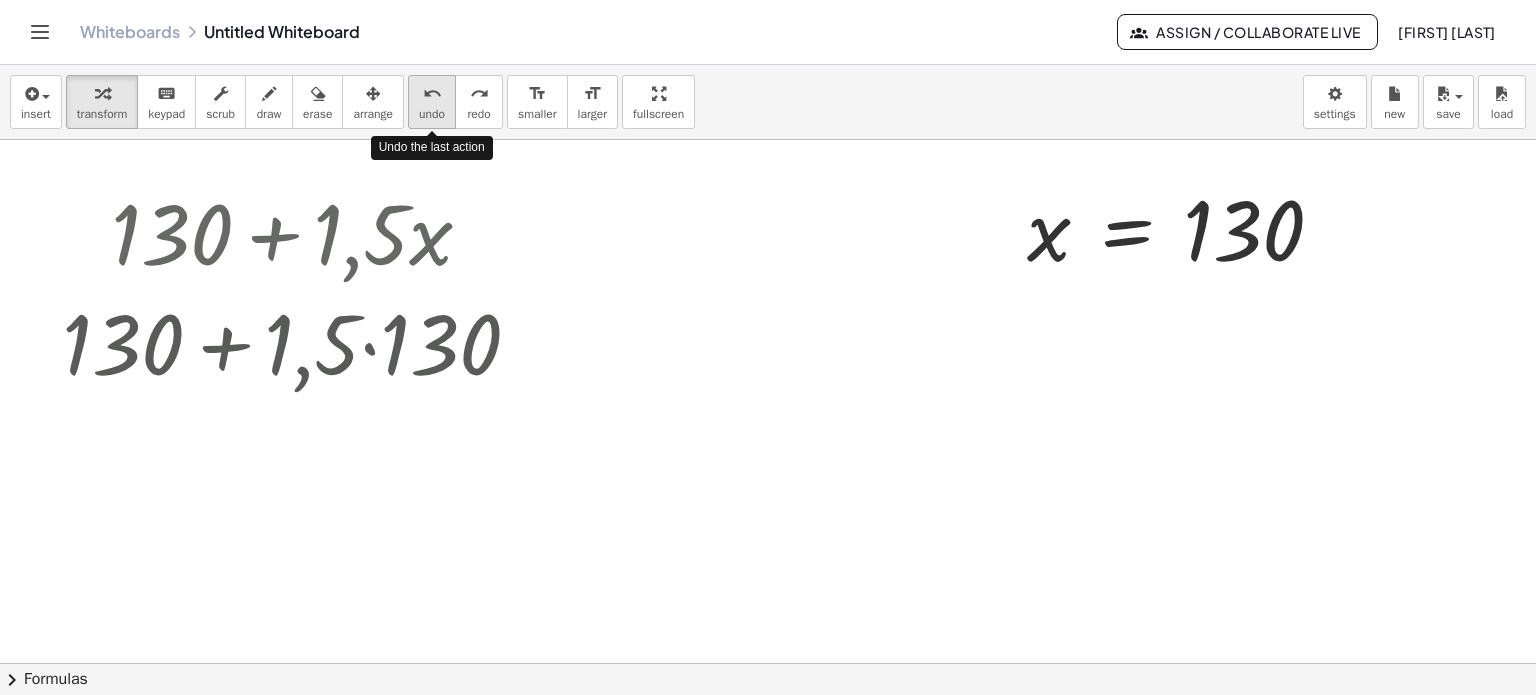 click on "undo" at bounding box center [432, 94] 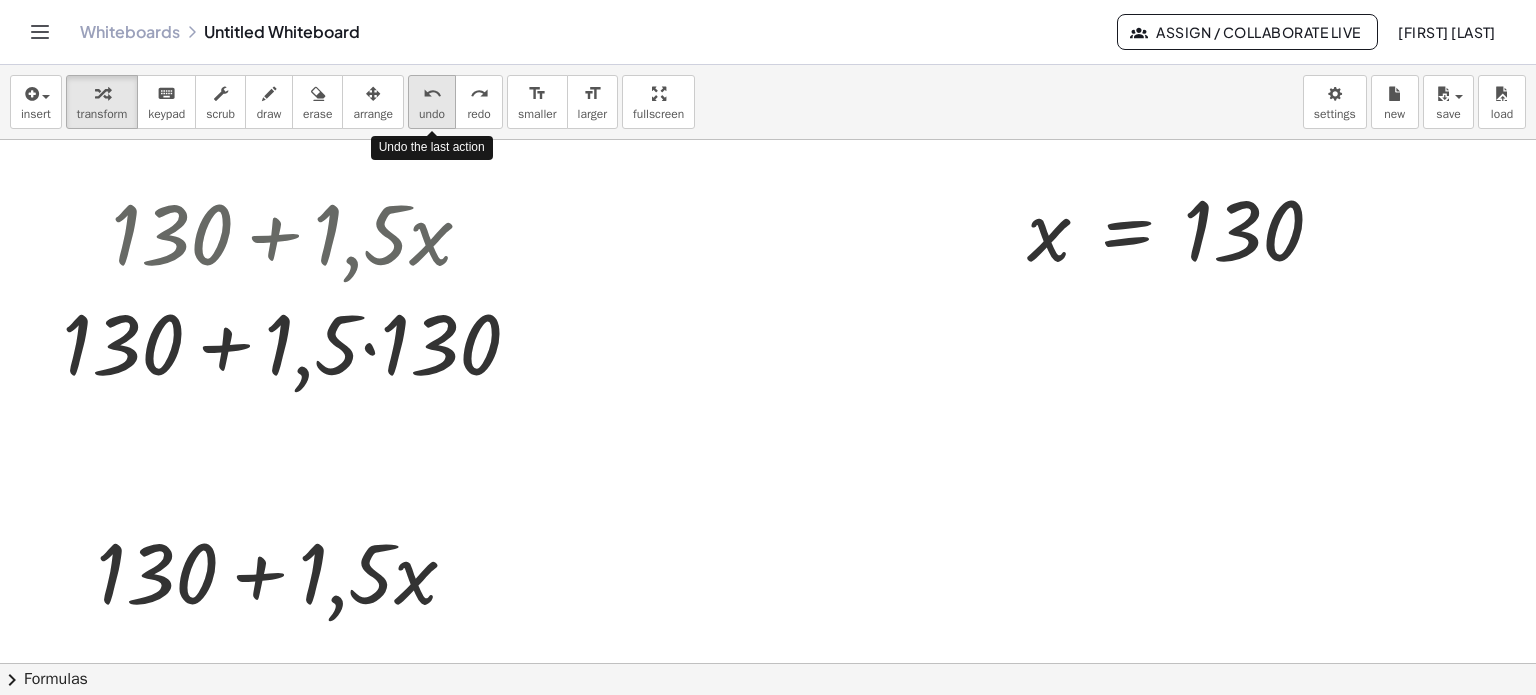 click on "undo" at bounding box center [432, 94] 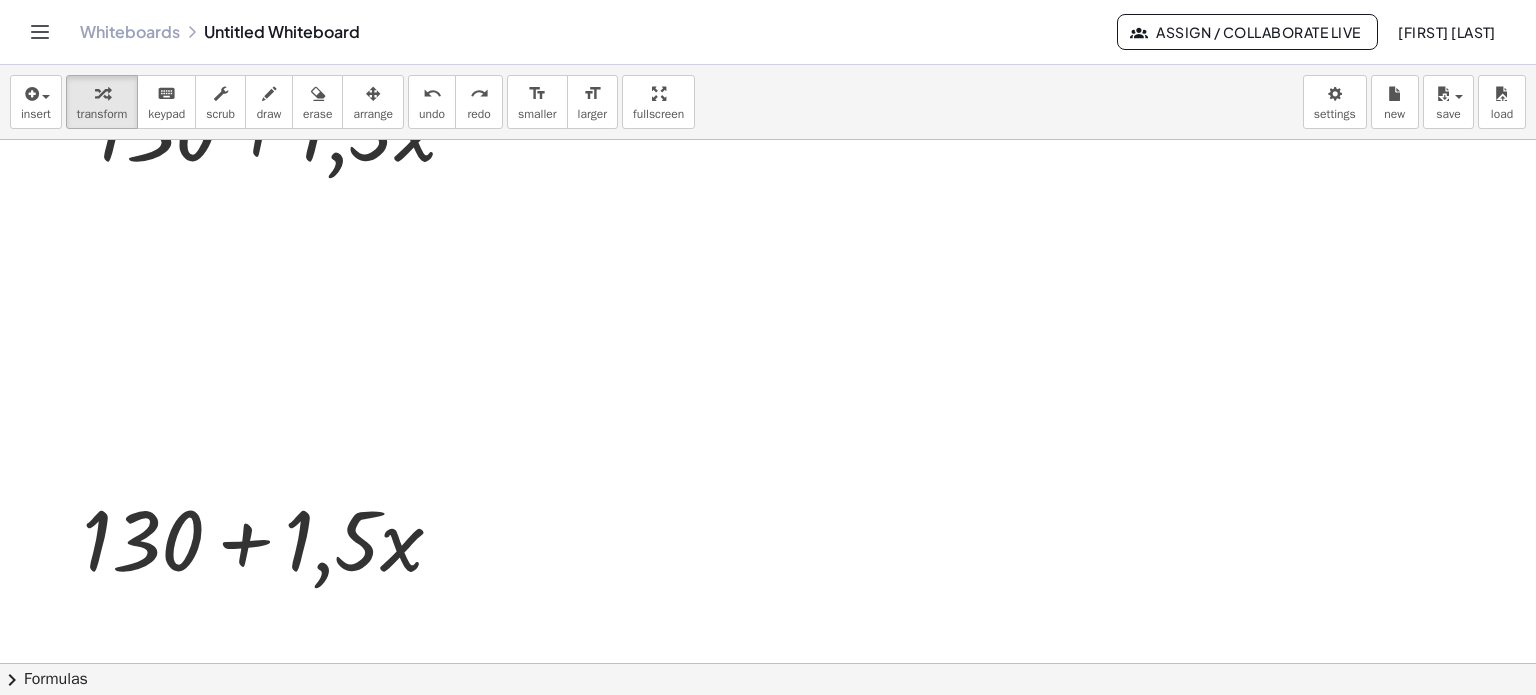 scroll, scrollTop: 500, scrollLeft: 0, axis: vertical 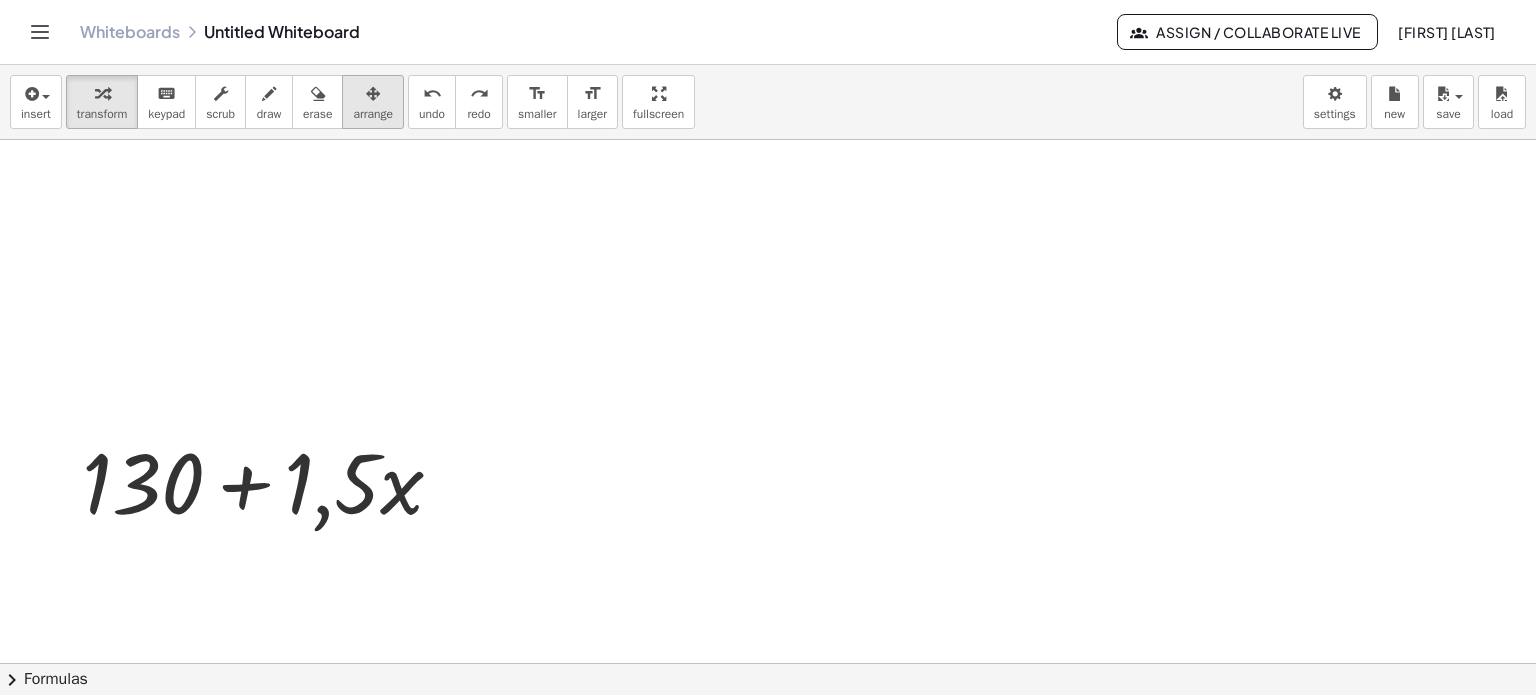 click at bounding box center [373, 93] 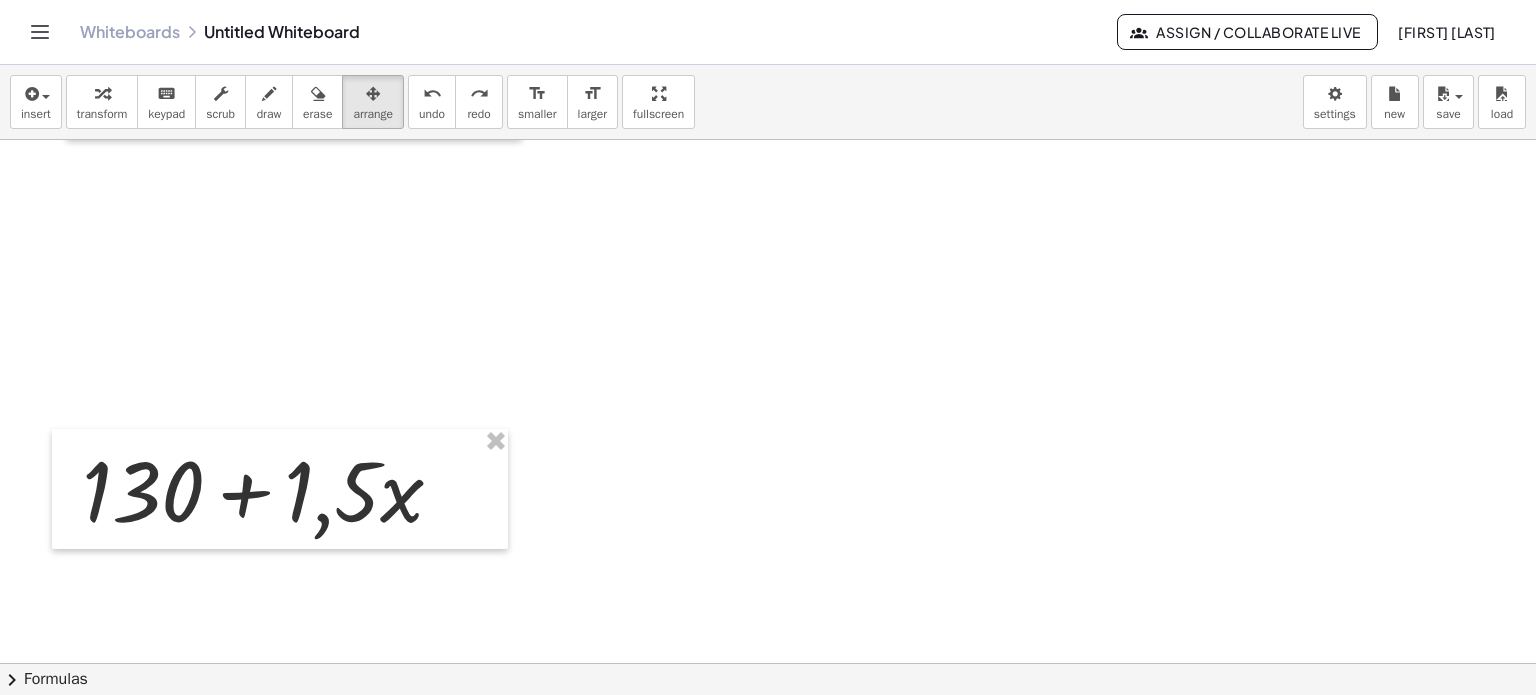 scroll, scrollTop: 300, scrollLeft: 0, axis: vertical 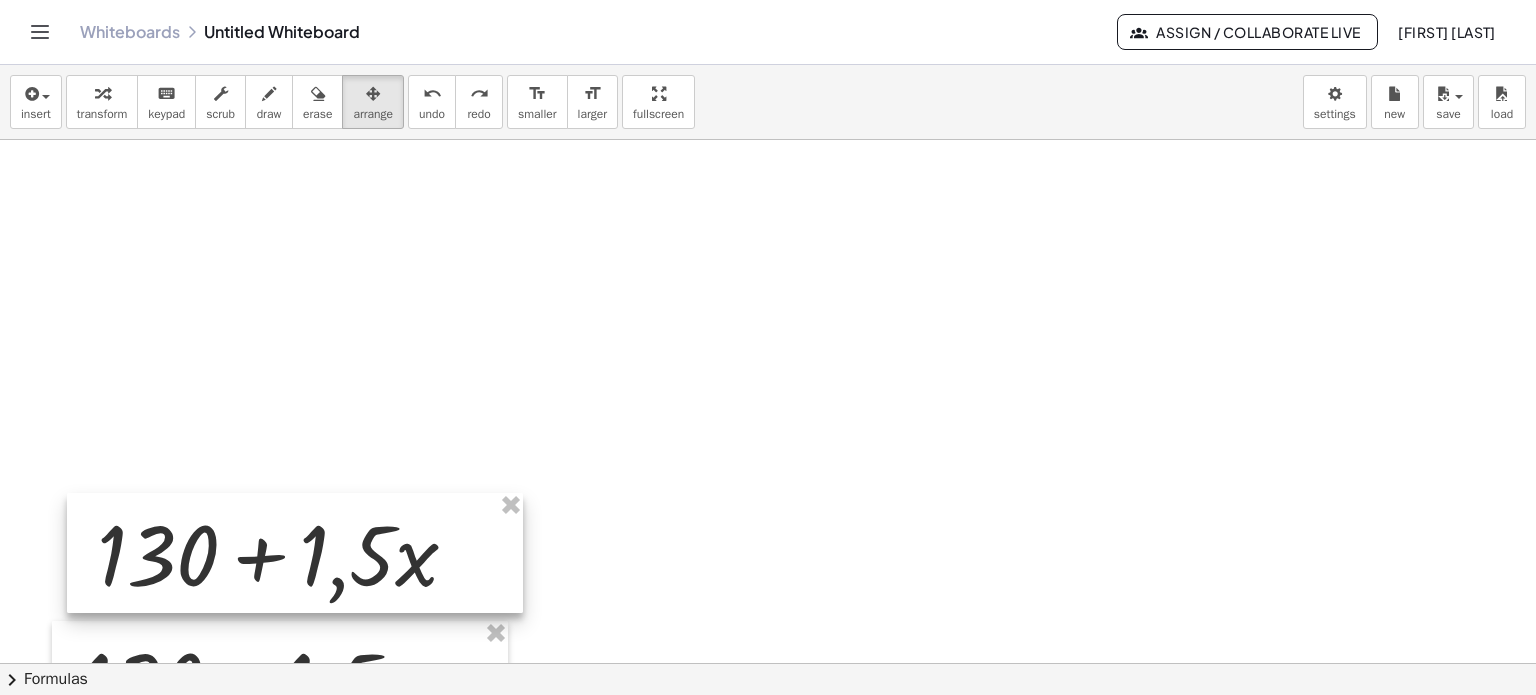 drag, startPoint x: 346, startPoint y: 278, endPoint x: 347, endPoint y: 560, distance: 282.00177 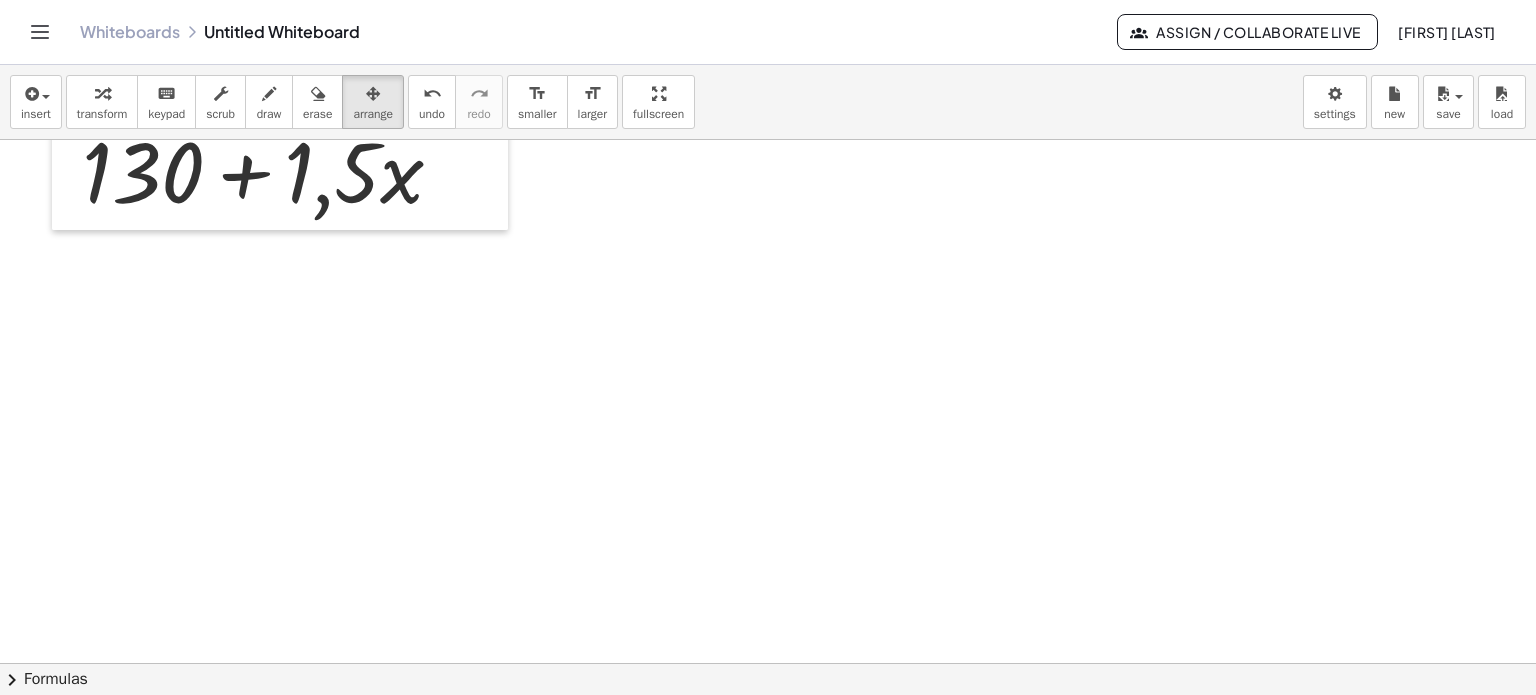 scroll, scrollTop: 800, scrollLeft: 0, axis: vertical 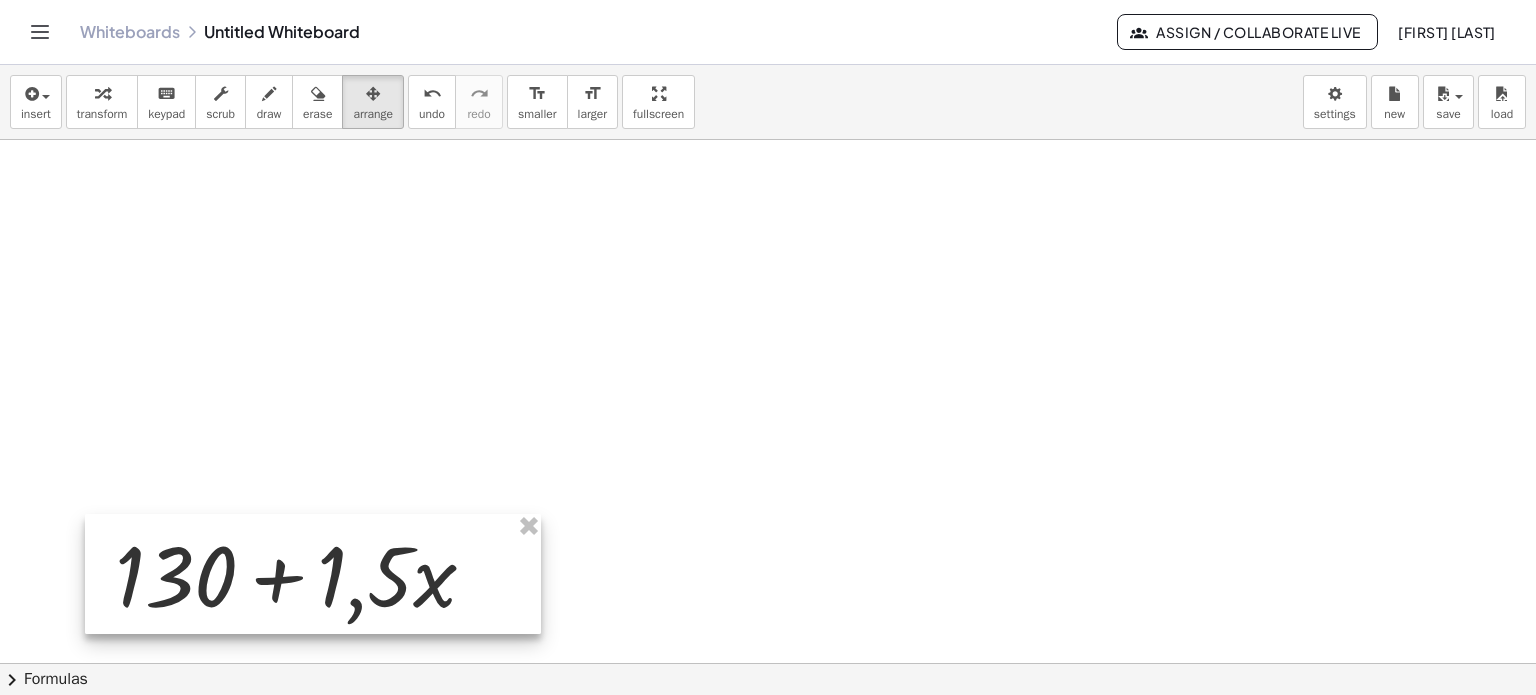 drag, startPoint x: 364, startPoint y: 320, endPoint x: 369, endPoint y: 591, distance: 271.0461 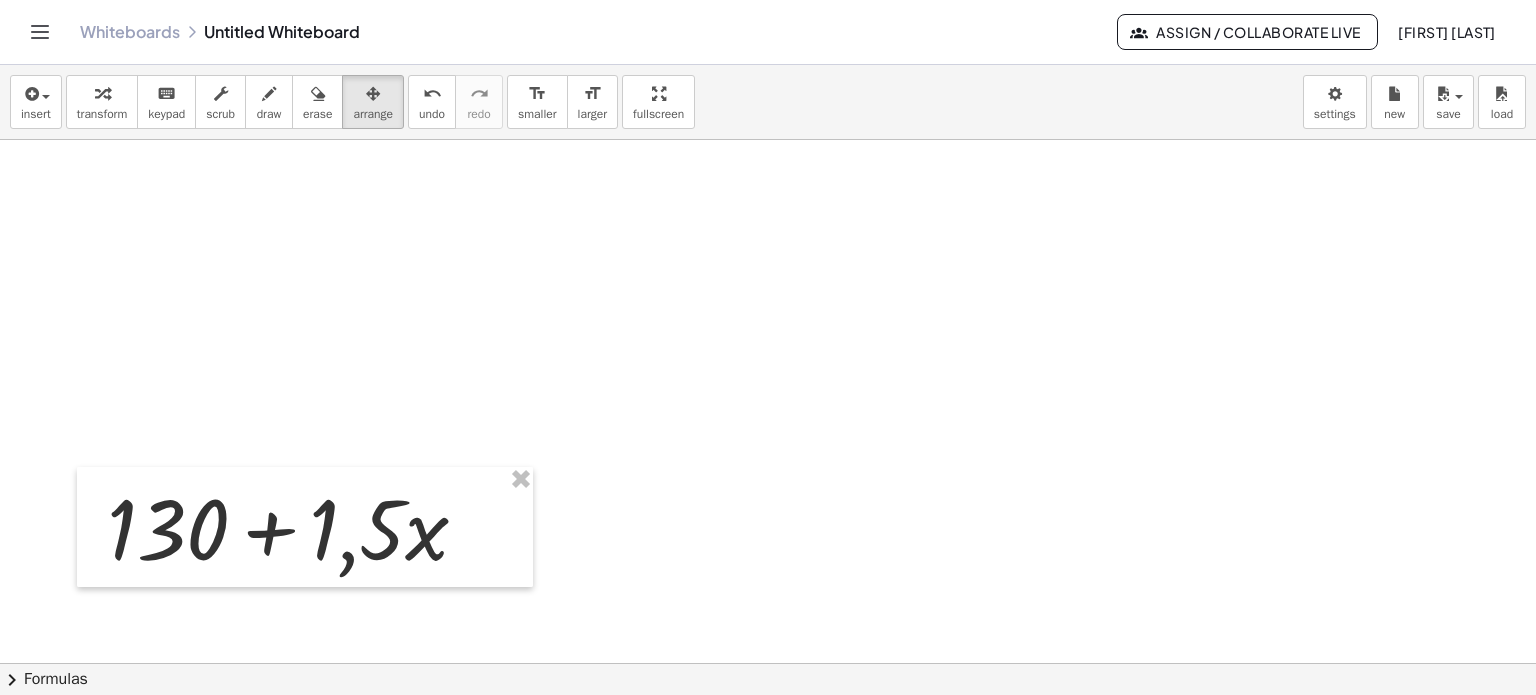 scroll, scrollTop: 1000, scrollLeft: 0, axis: vertical 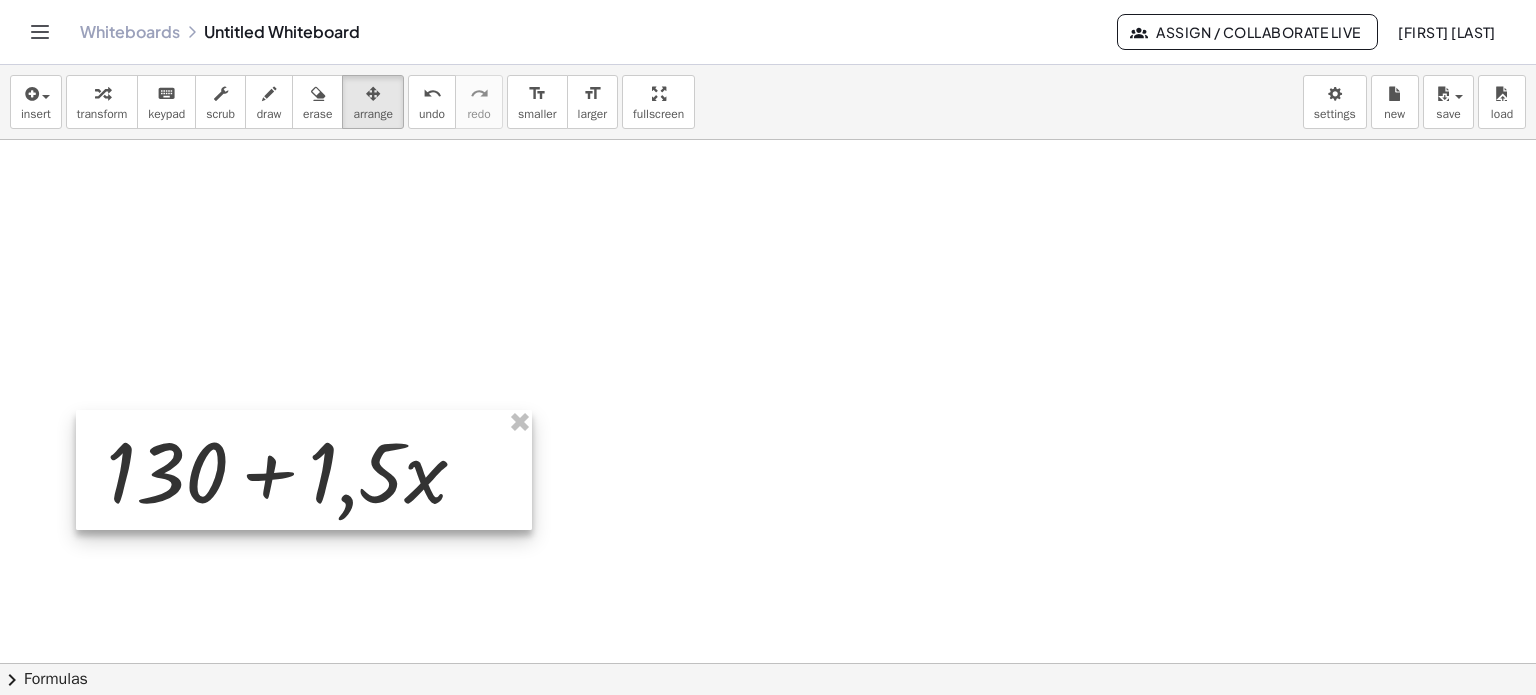 drag, startPoint x: 368, startPoint y: 402, endPoint x: 367, endPoint y: 469, distance: 67.00746 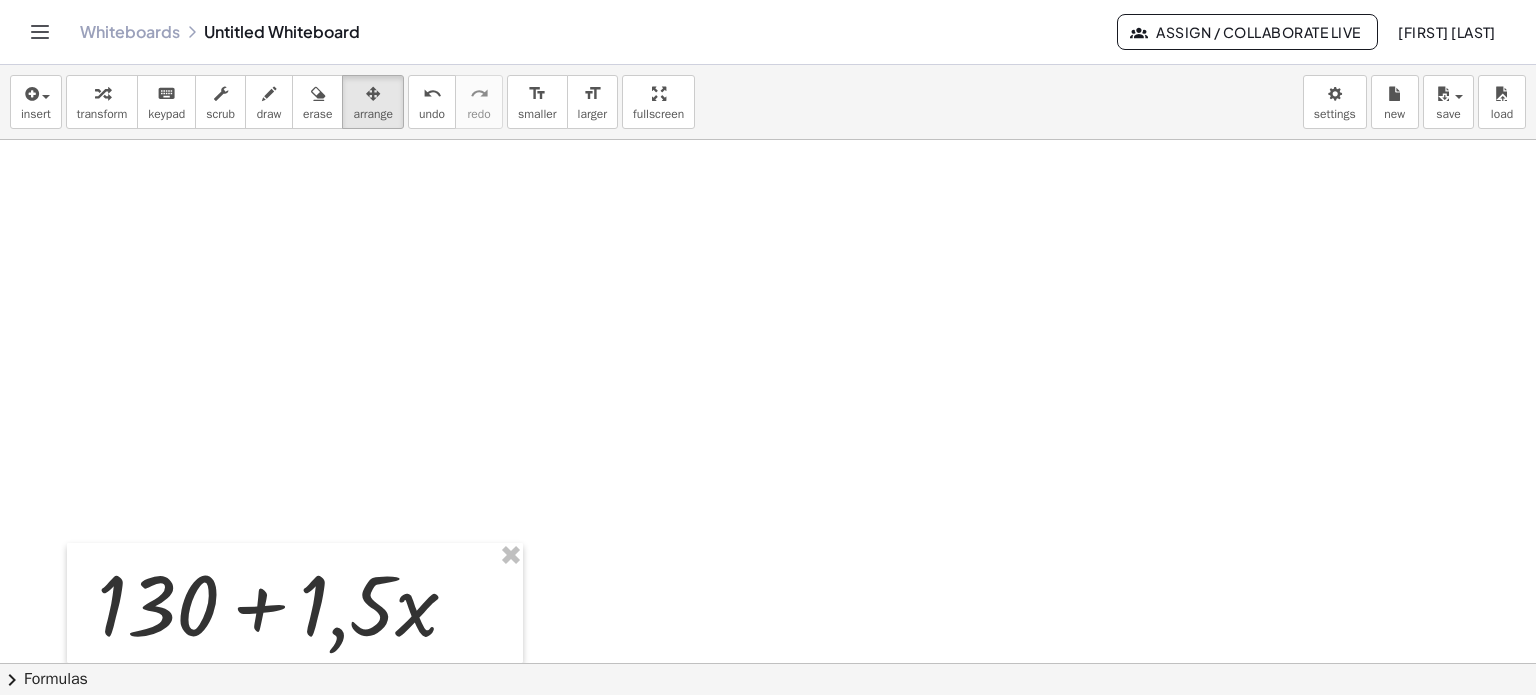 scroll, scrollTop: 0, scrollLeft: 0, axis: both 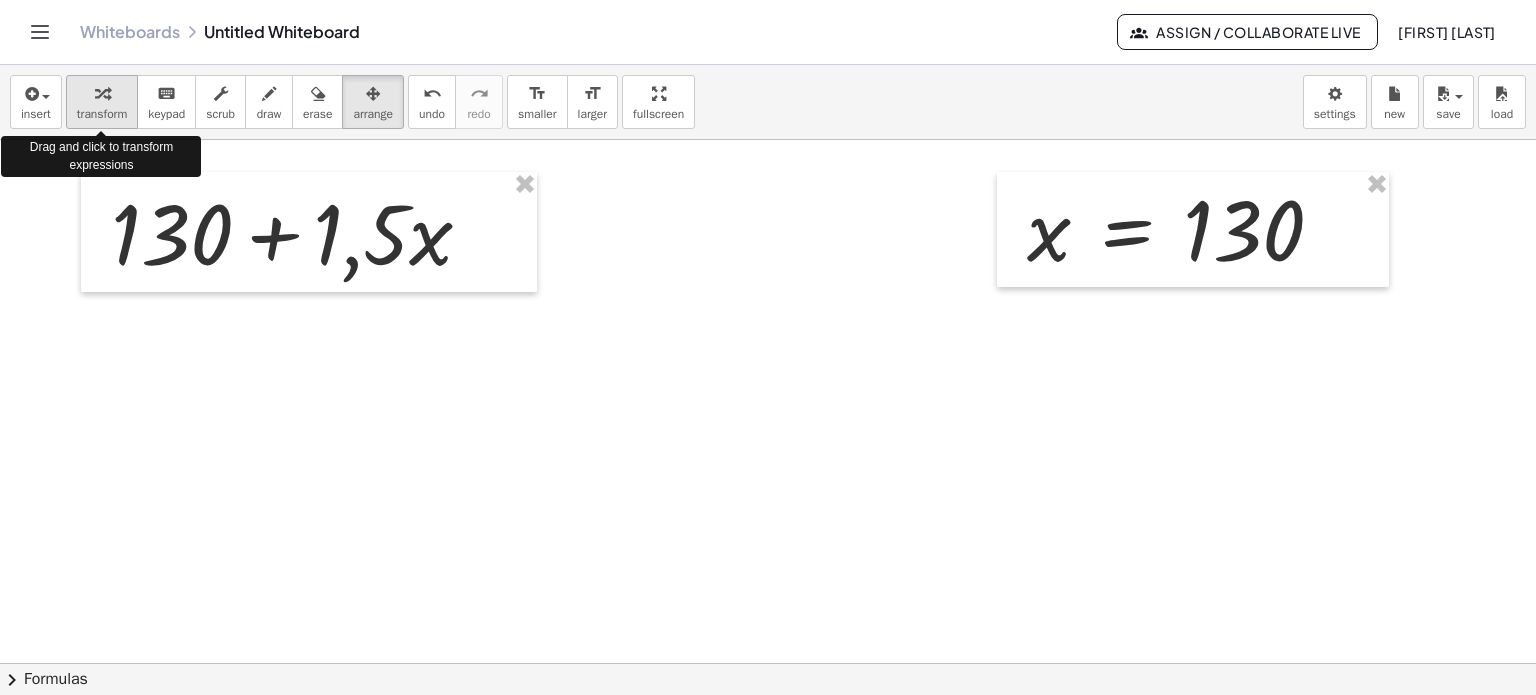 click at bounding box center (102, 93) 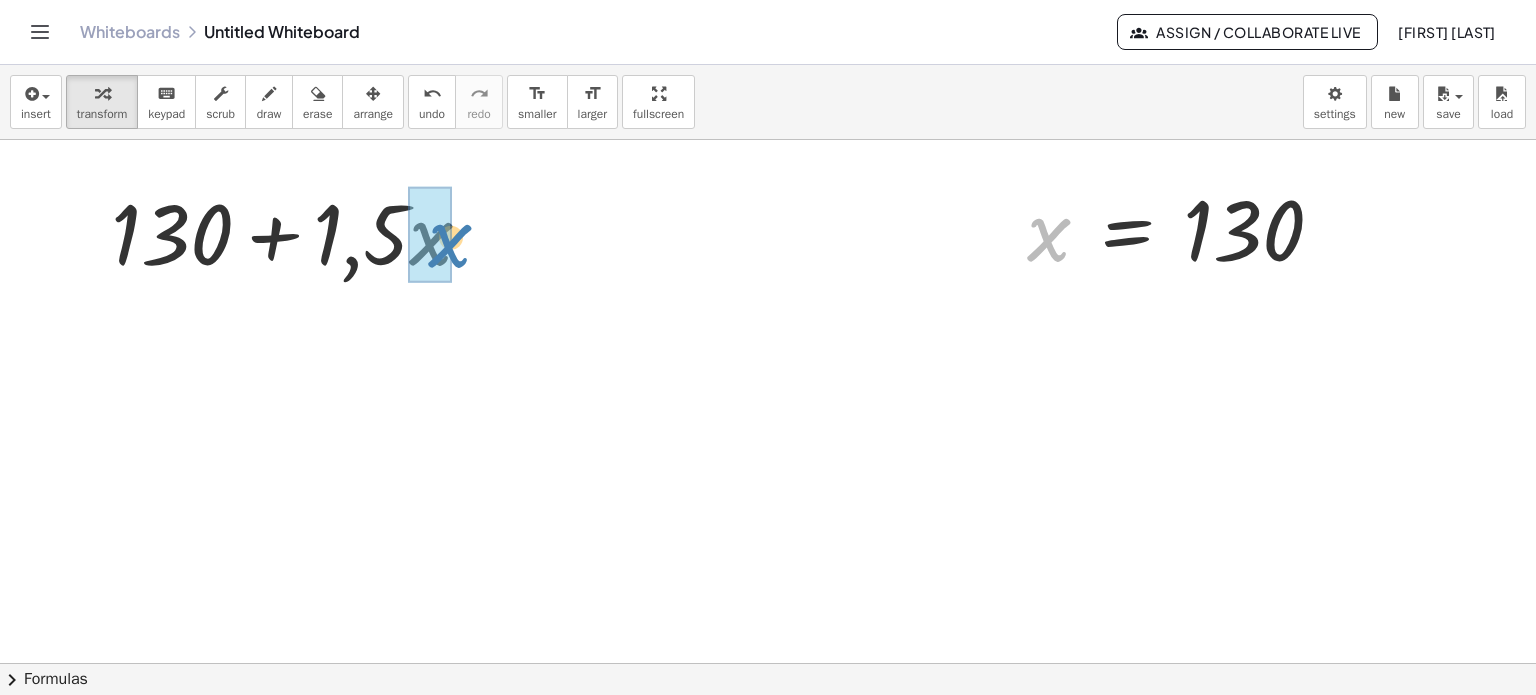 drag, startPoint x: 1053, startPoint y: 247, endPoint x: 452, endPoint y: 251, distance: 601.0133 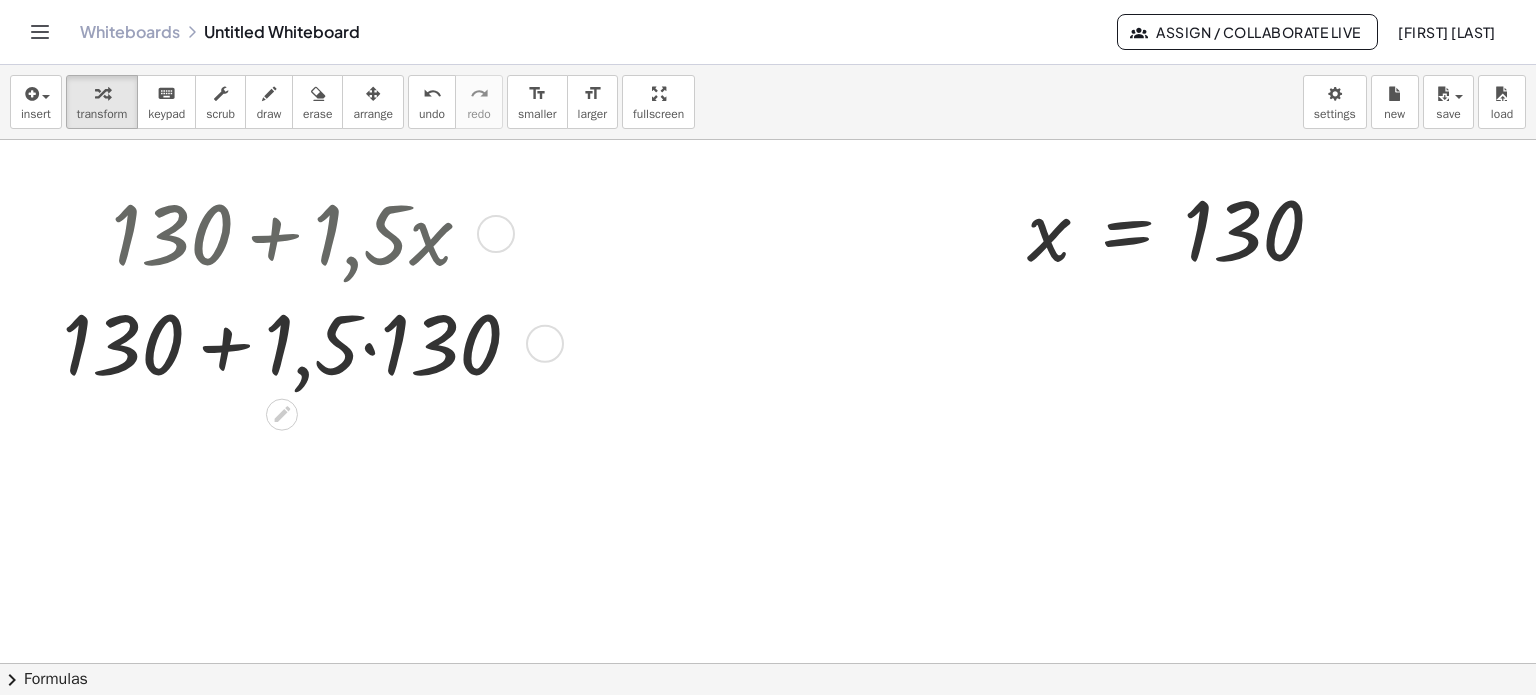click at bounding box center (299, 342) 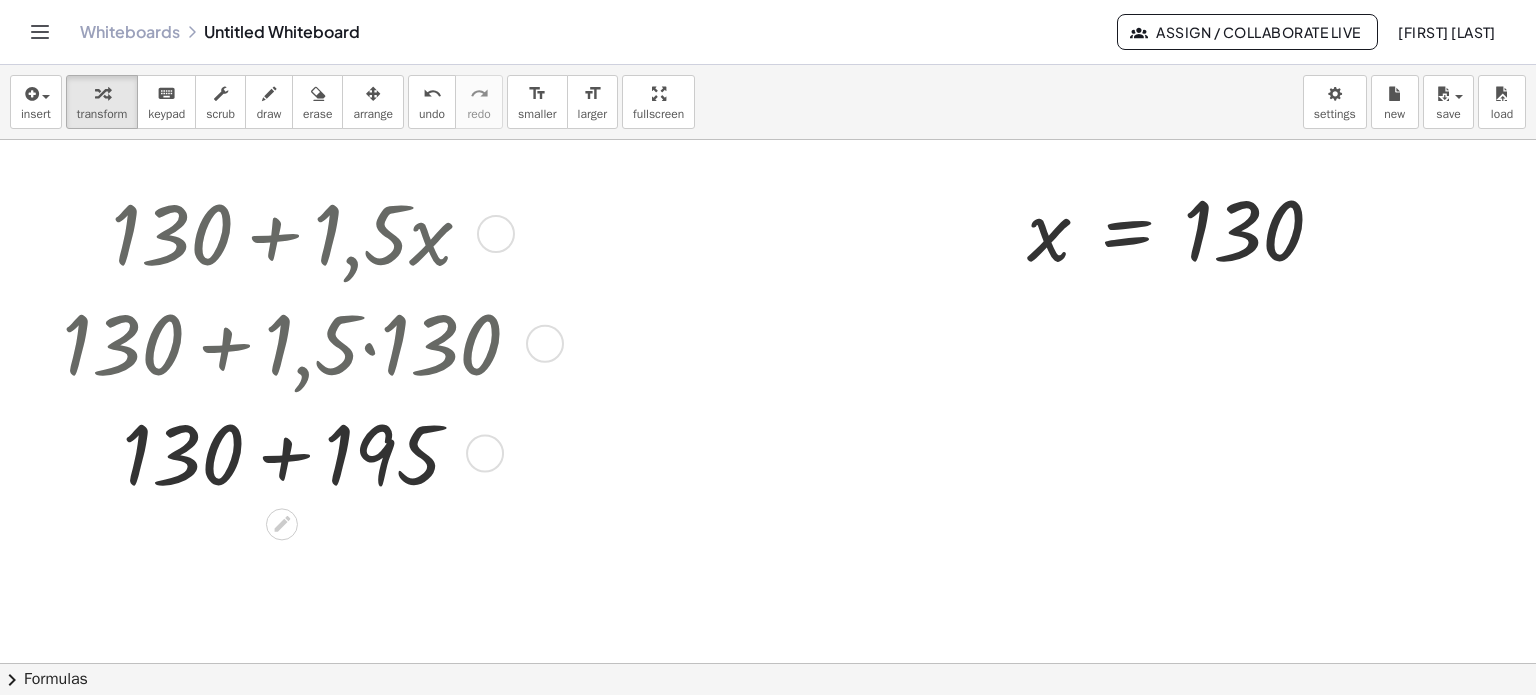 click at bounding box center (299, 451) 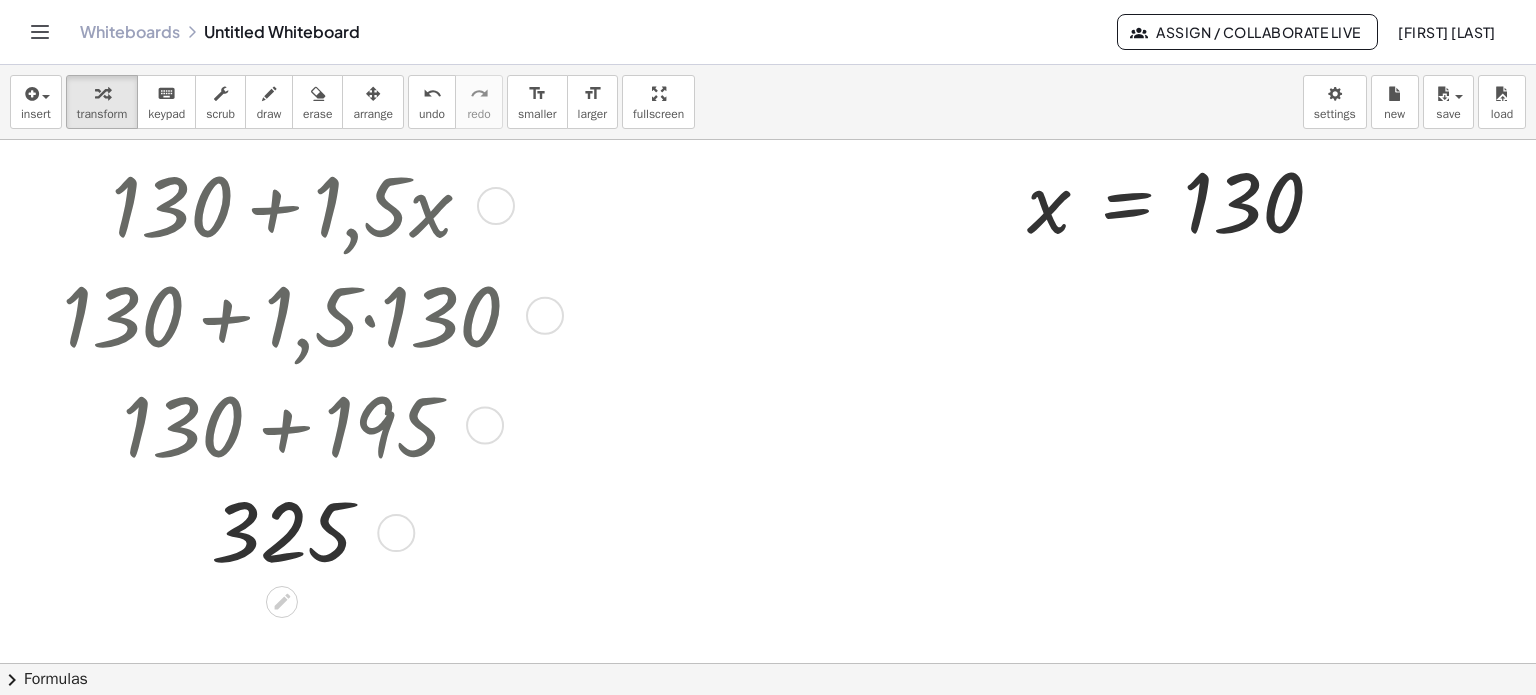 scroll, scrollTop: 0, scrollLeft: 0, axis: both 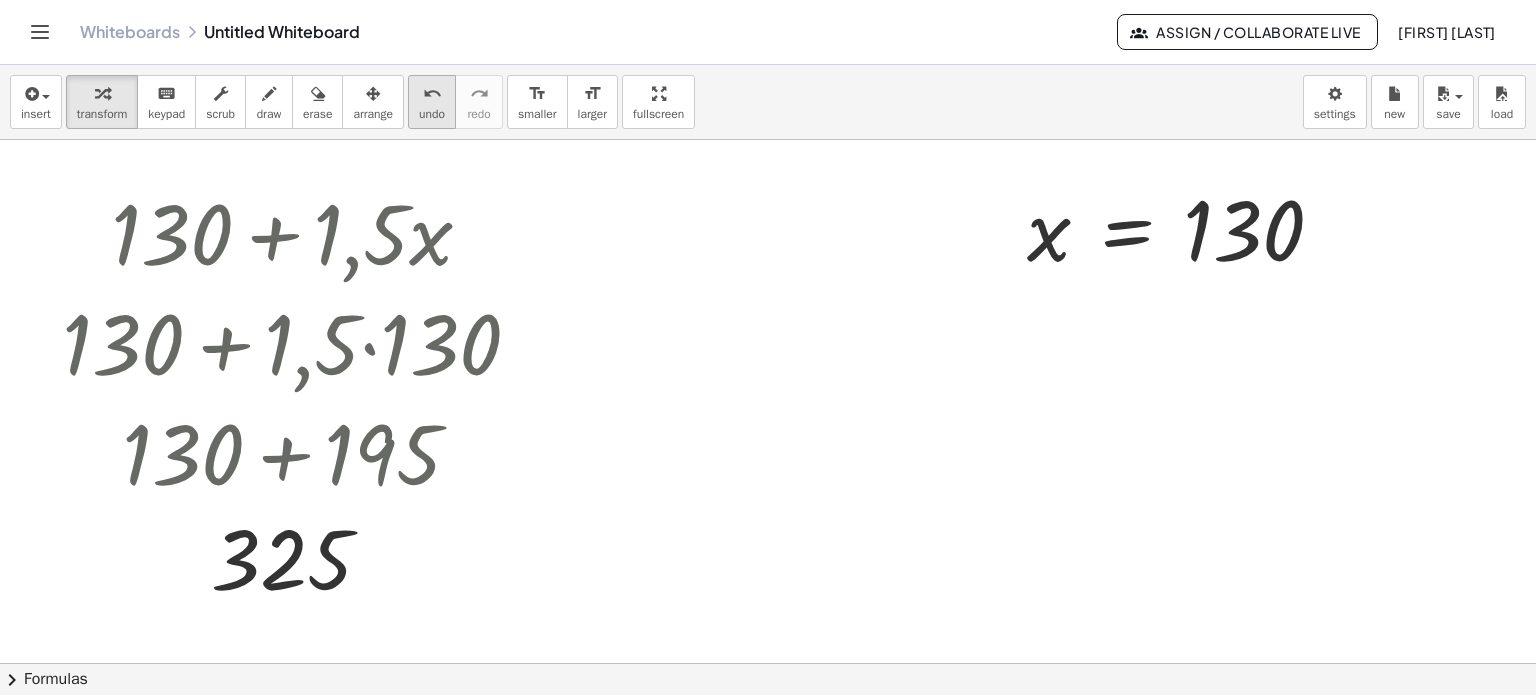 click on "undo" at bounding box center [432, 114] 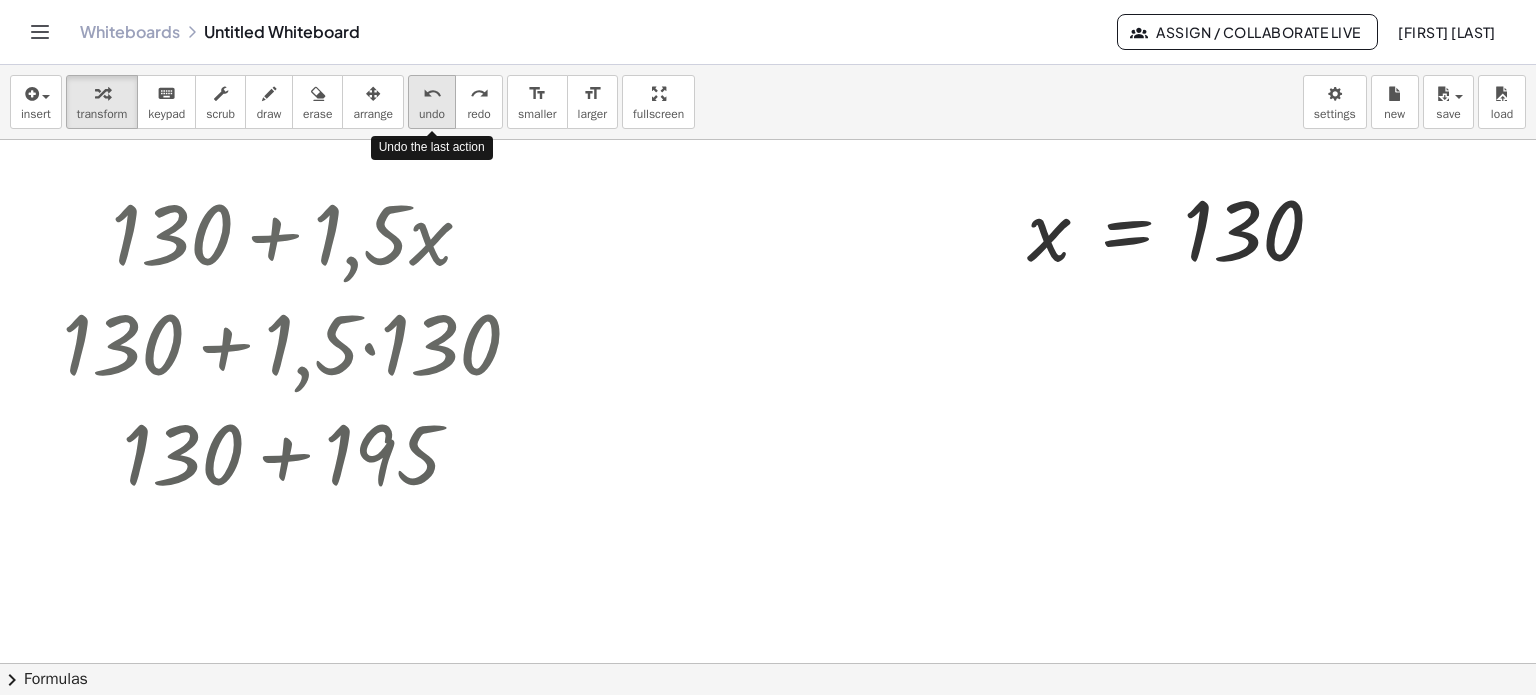 click on "undo" at bounding box center [432, 114] 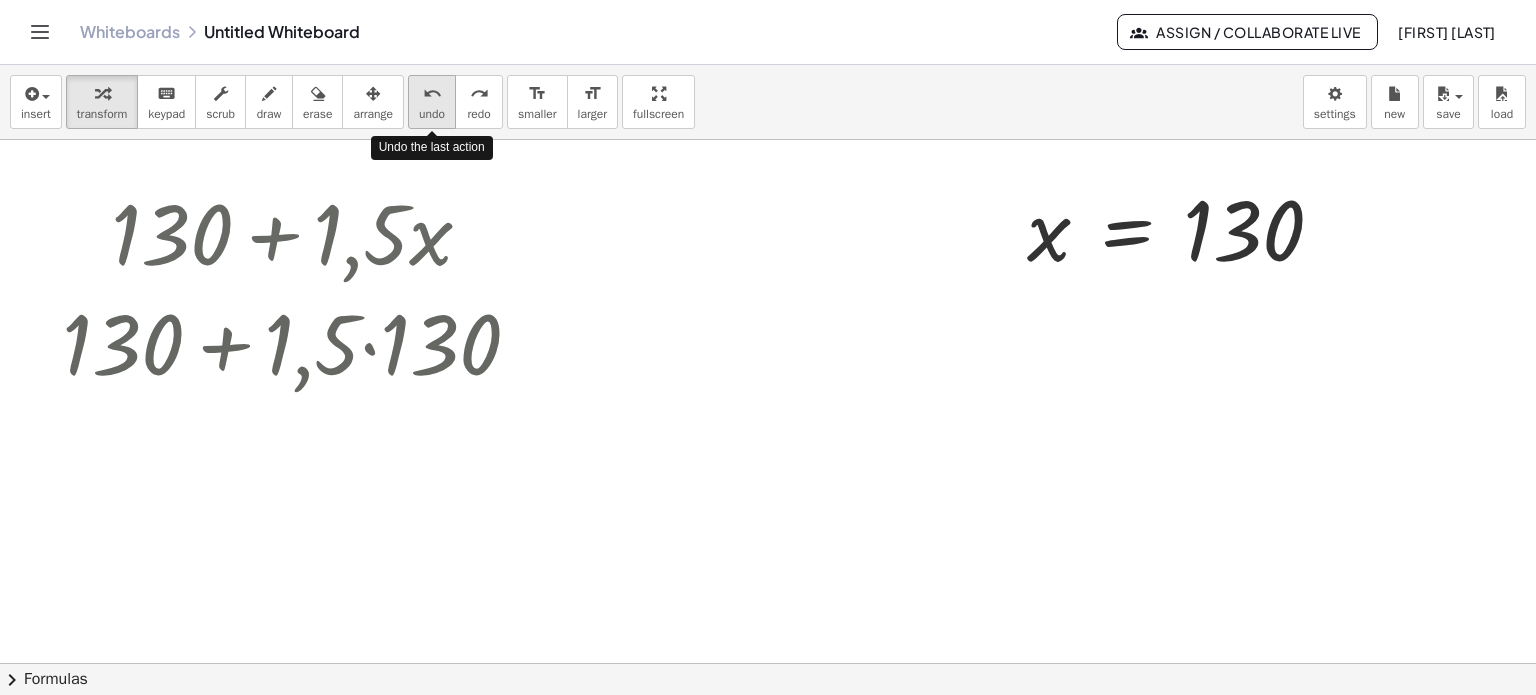 click on "undo" at bounding box center (432, 114) 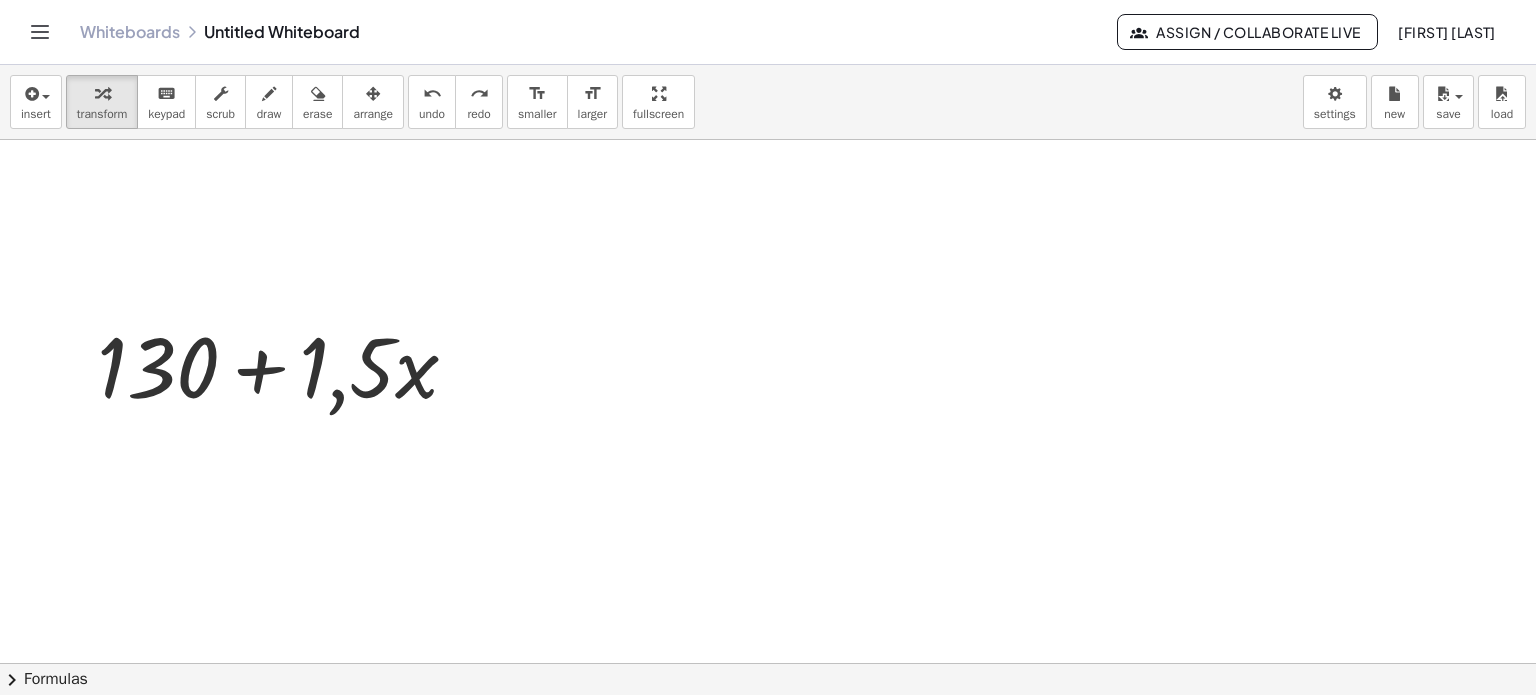 scroll, scrollTop: 500, scrollLeft: 0, axis: vertical 